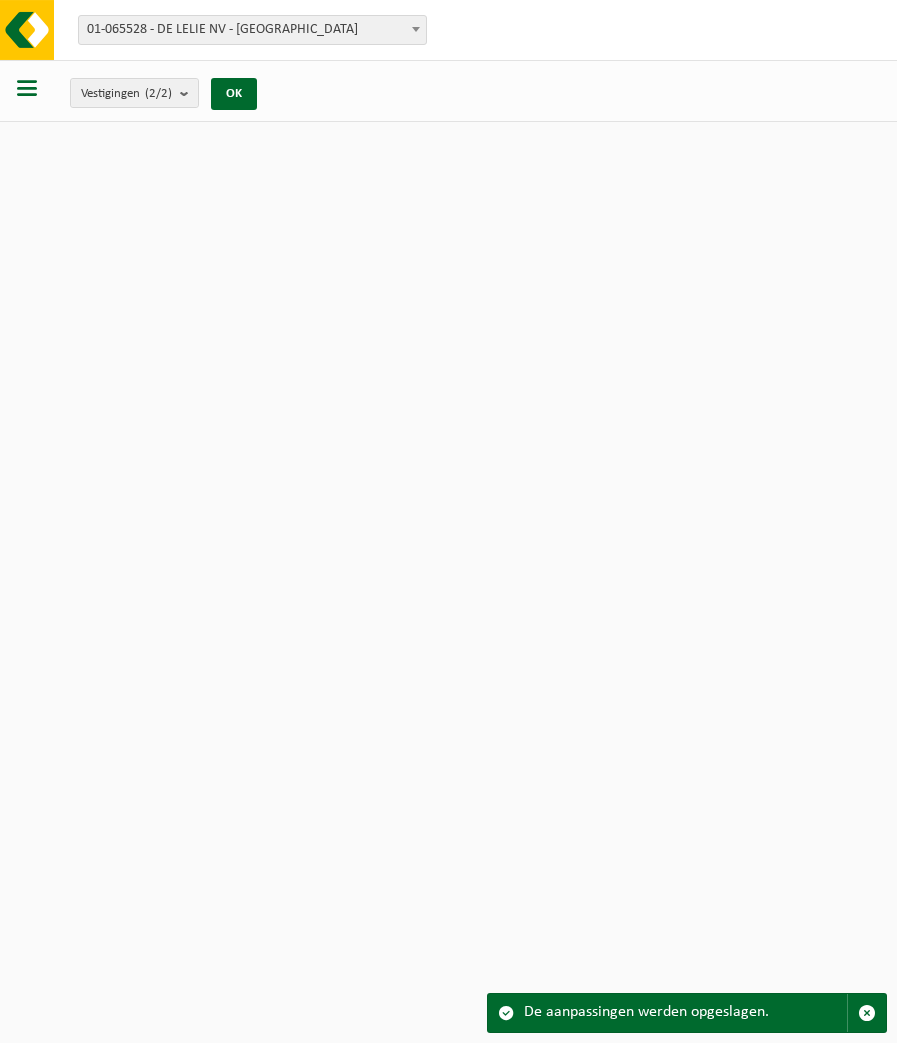scroll, scrollTop: 0, scrollLeft: 0, axis: both 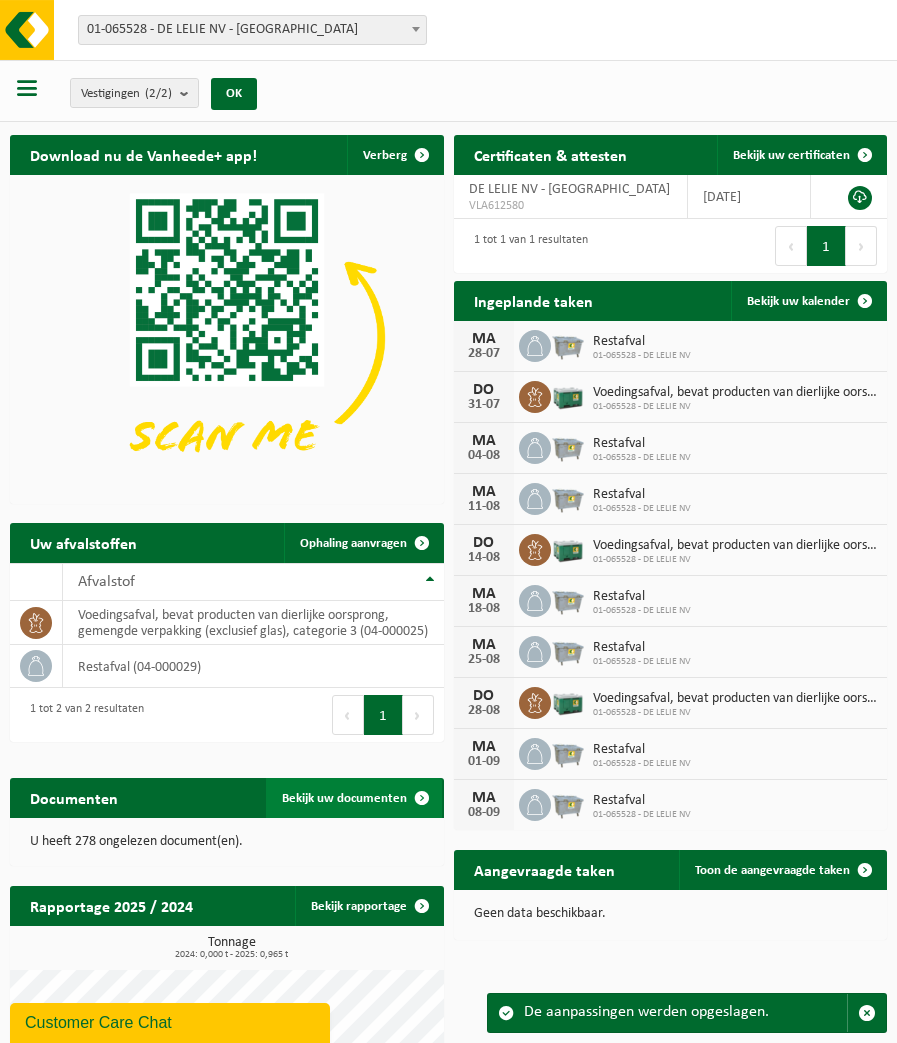 click on "Bekijk uw documenten" at bounding box center [344, 798] 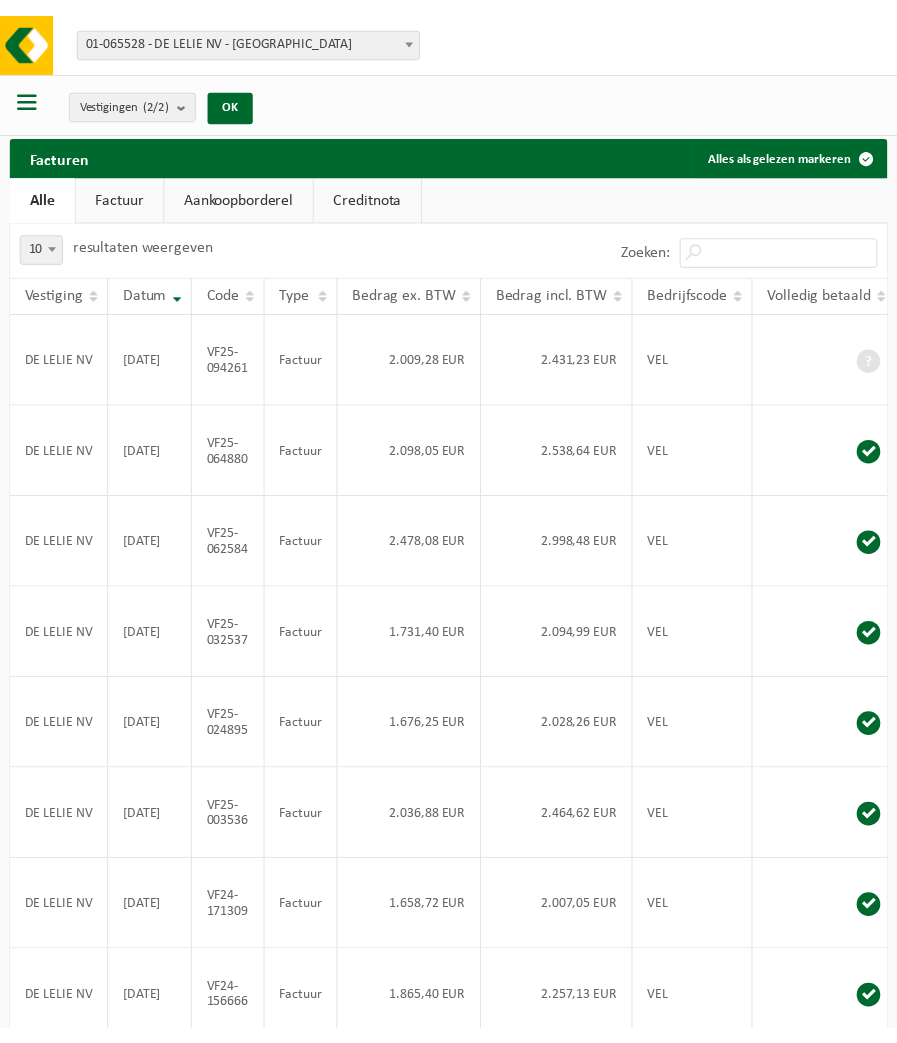 scroll, scrollTop: 0, scrollLeft: 0, axis: both 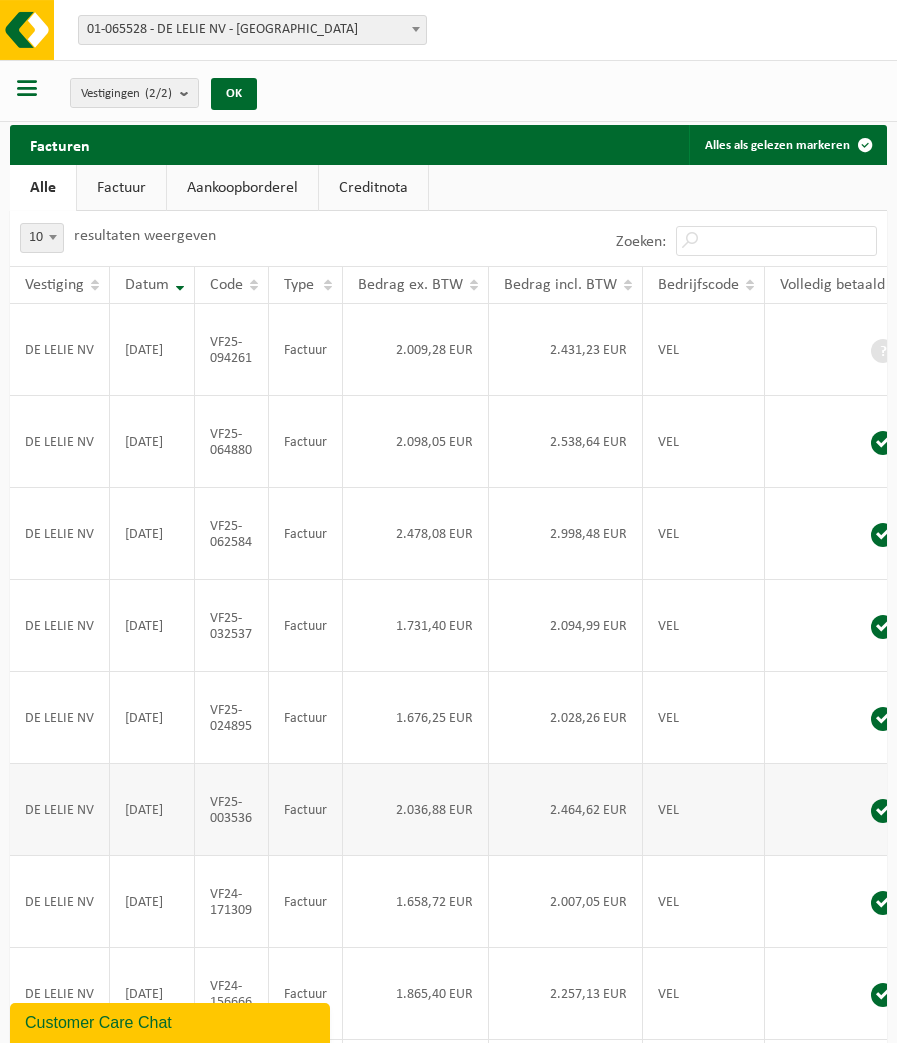 click at bounding box center (838, 810) 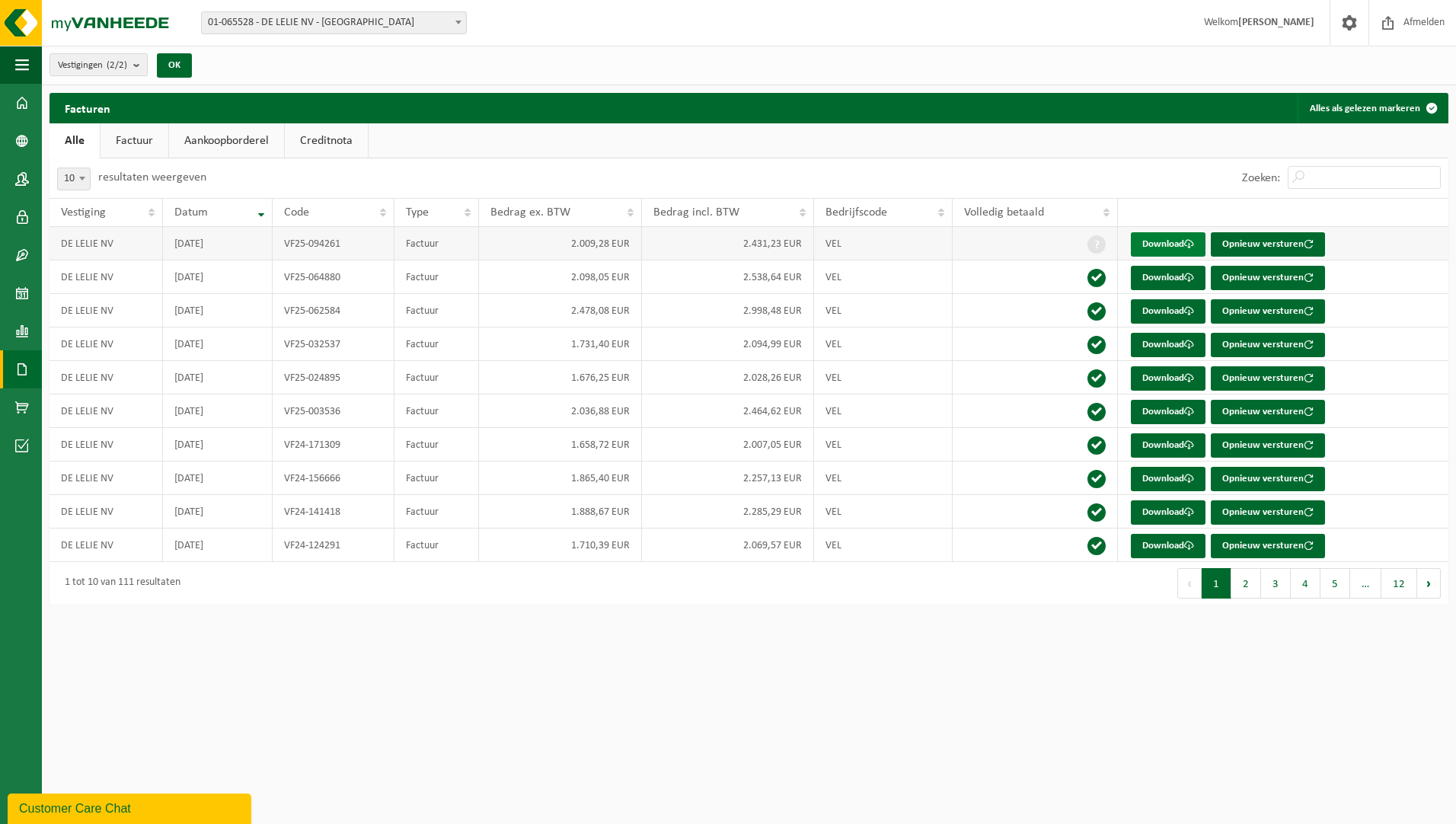 click on "Download" at bounding box center (1168, 244) 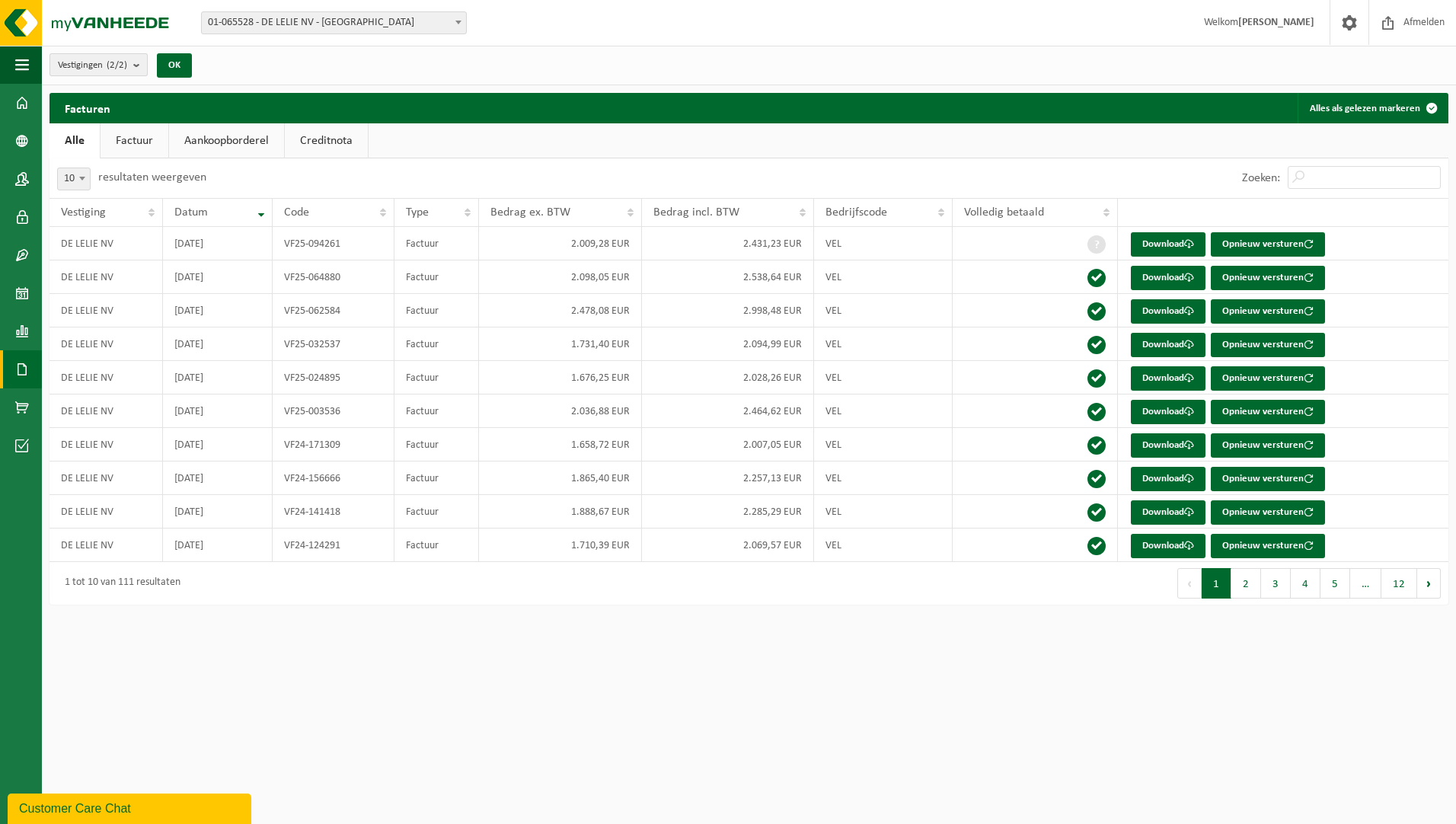 click at bounding box center [140, 65] 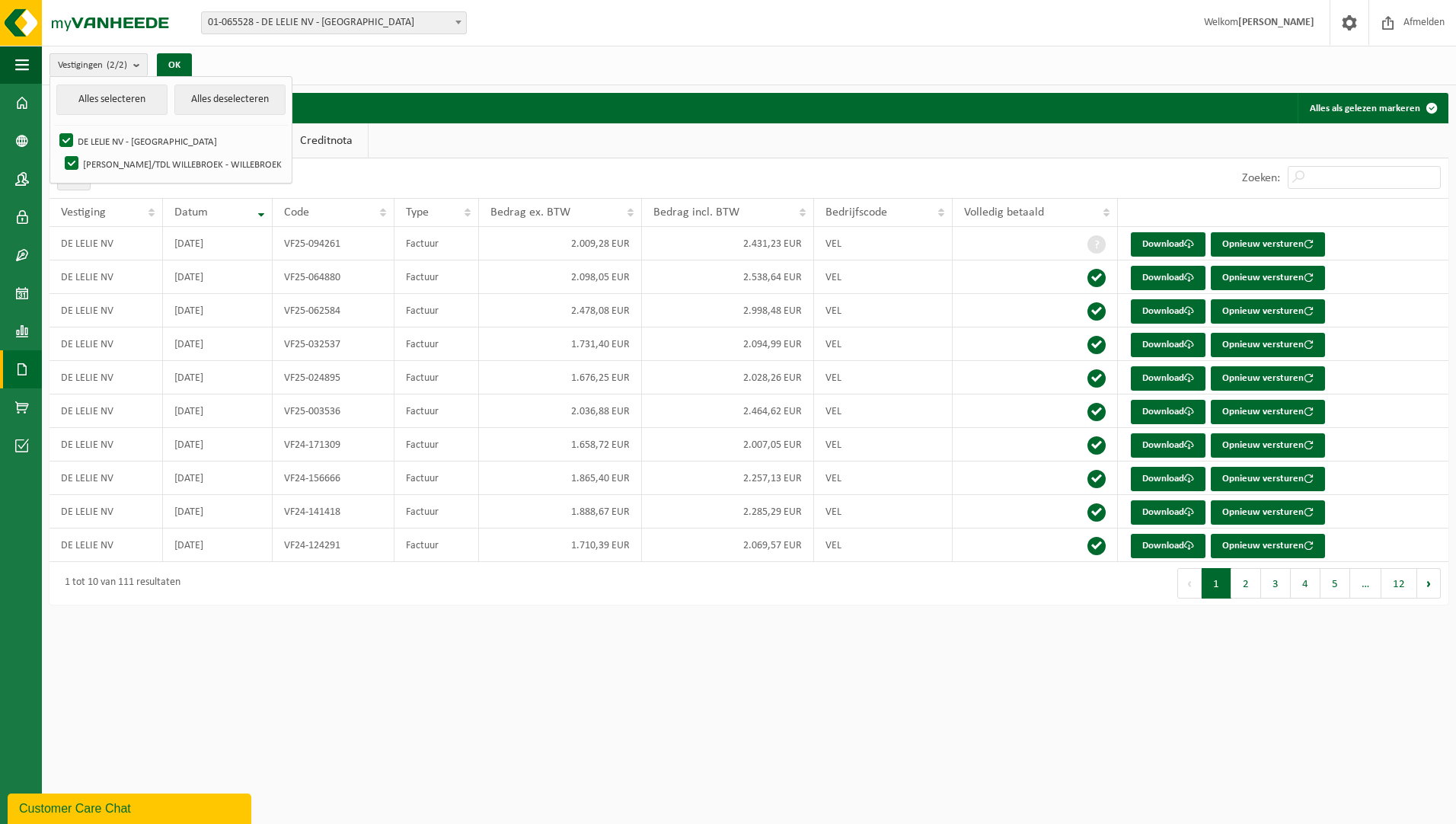 click at bounding box center (140, 65) 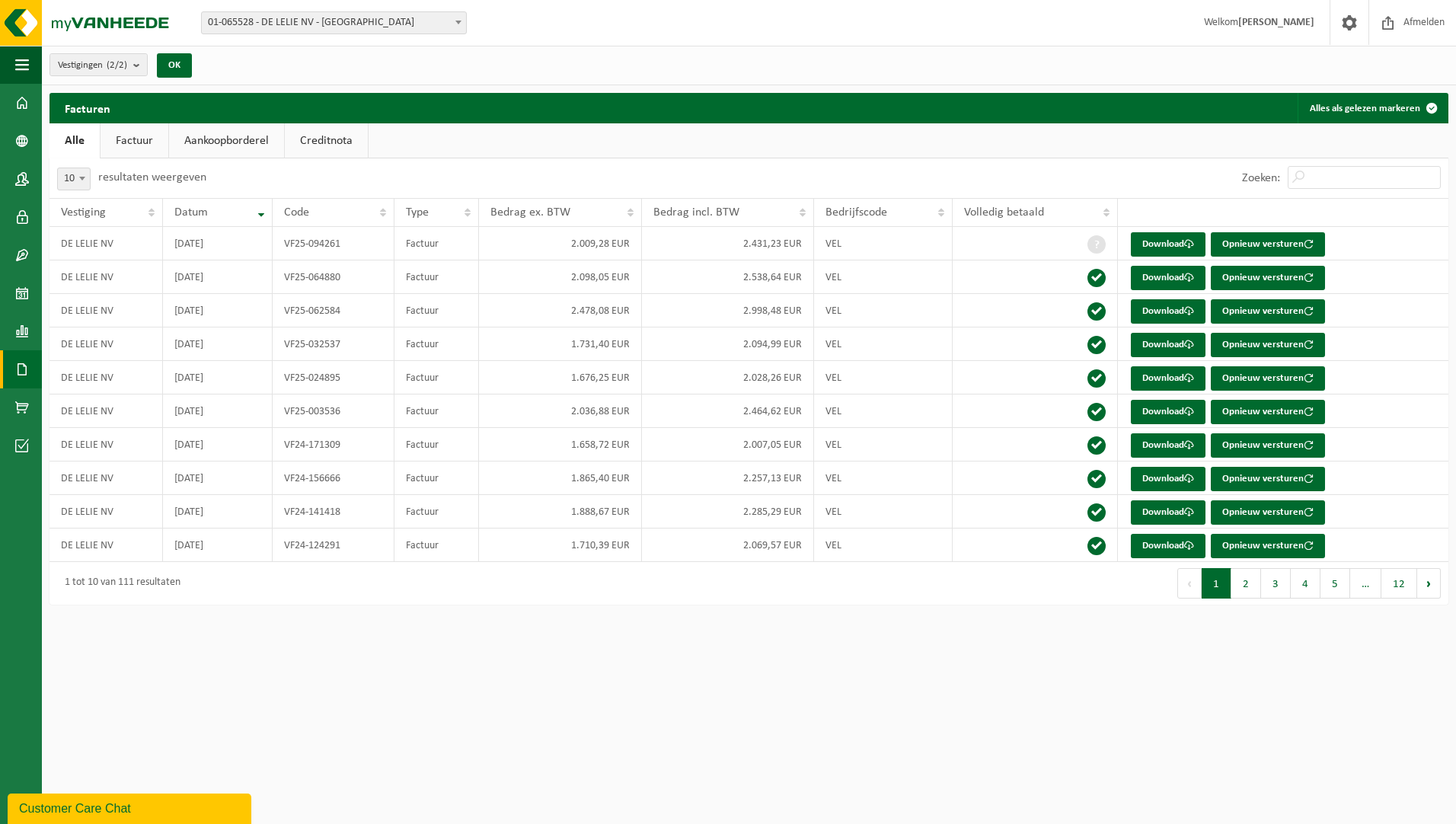 click on "01-065528 - DE LELIE NV - [GEOGRAPHIC_DATA]" at bounding box center (334, 23) 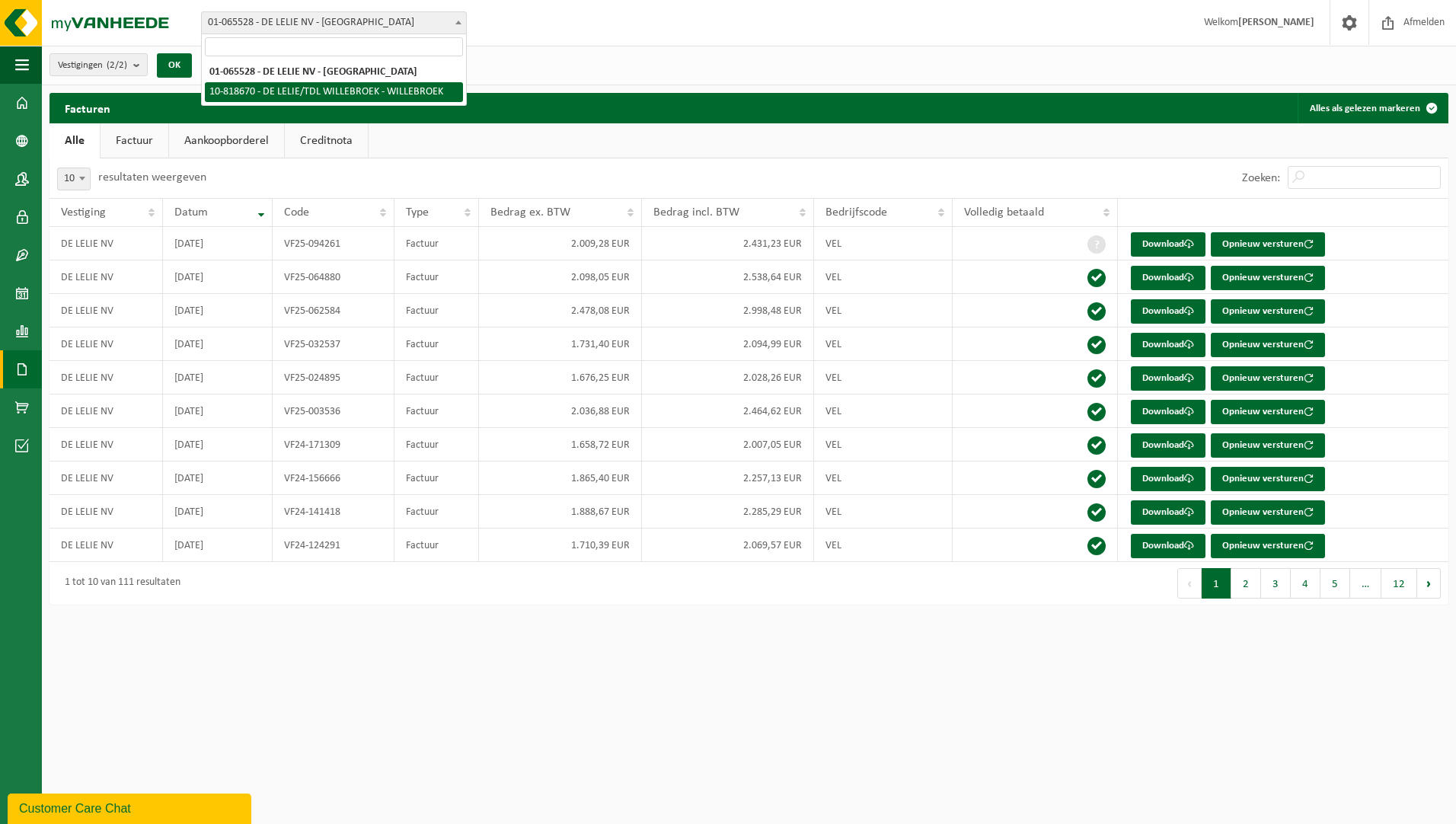 select on "39209" 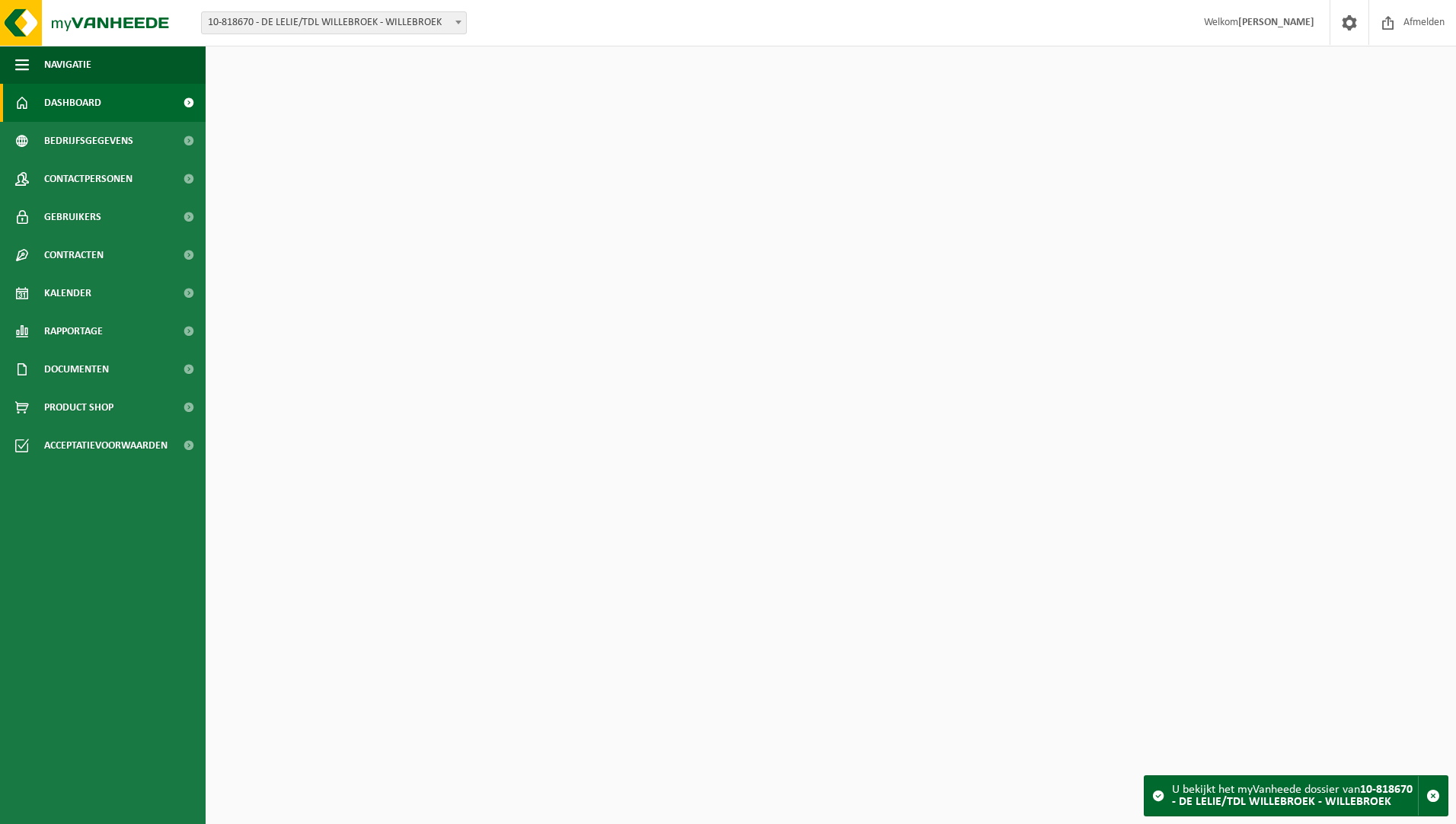 scroll, scrollTop: 0, scrollLeft: 0, axis: both 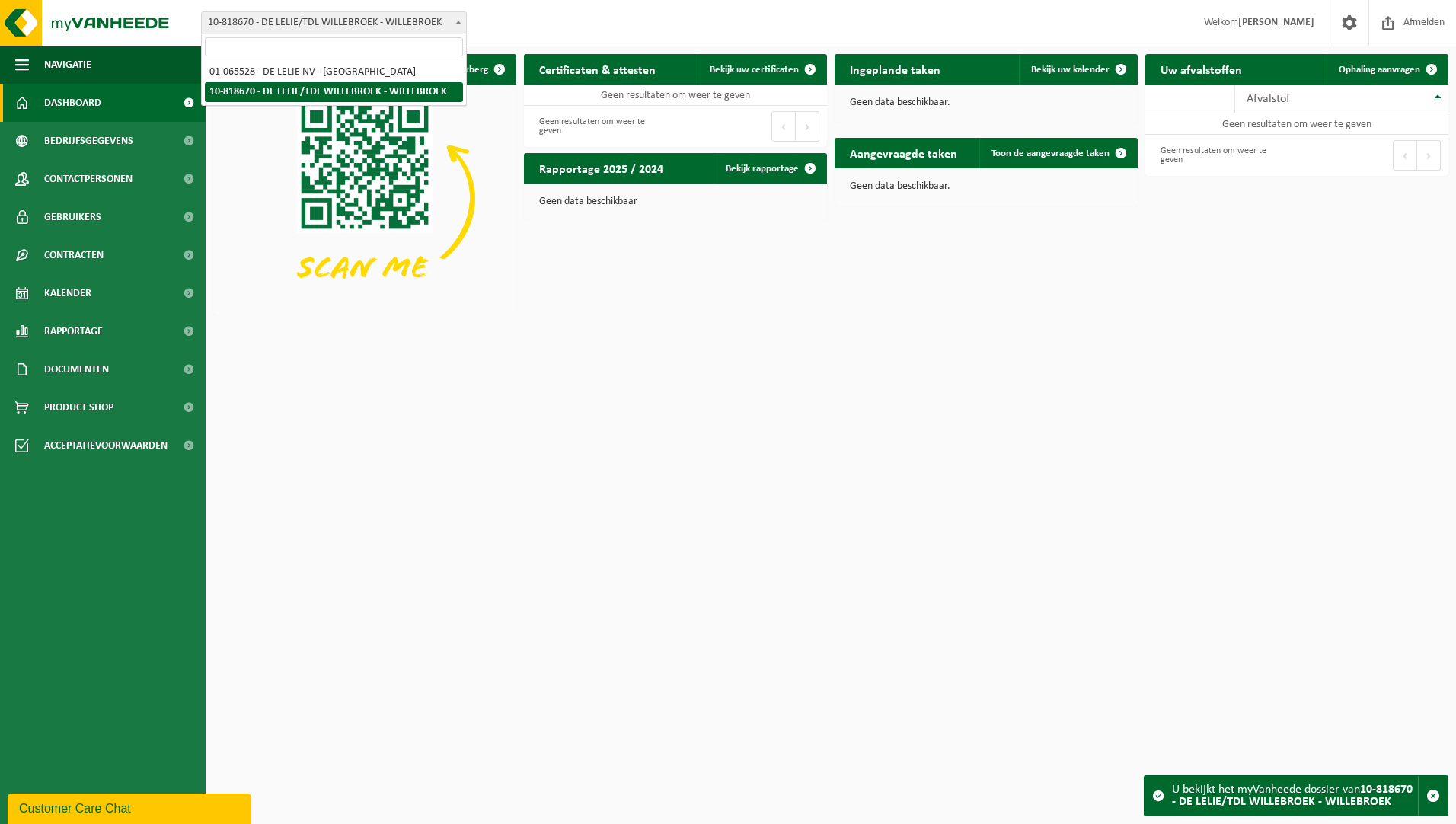 click on "10-818670 - DE LELIE/TDL WILLEBROEK - WILLEBROEK" at bounding box center [334, 23] 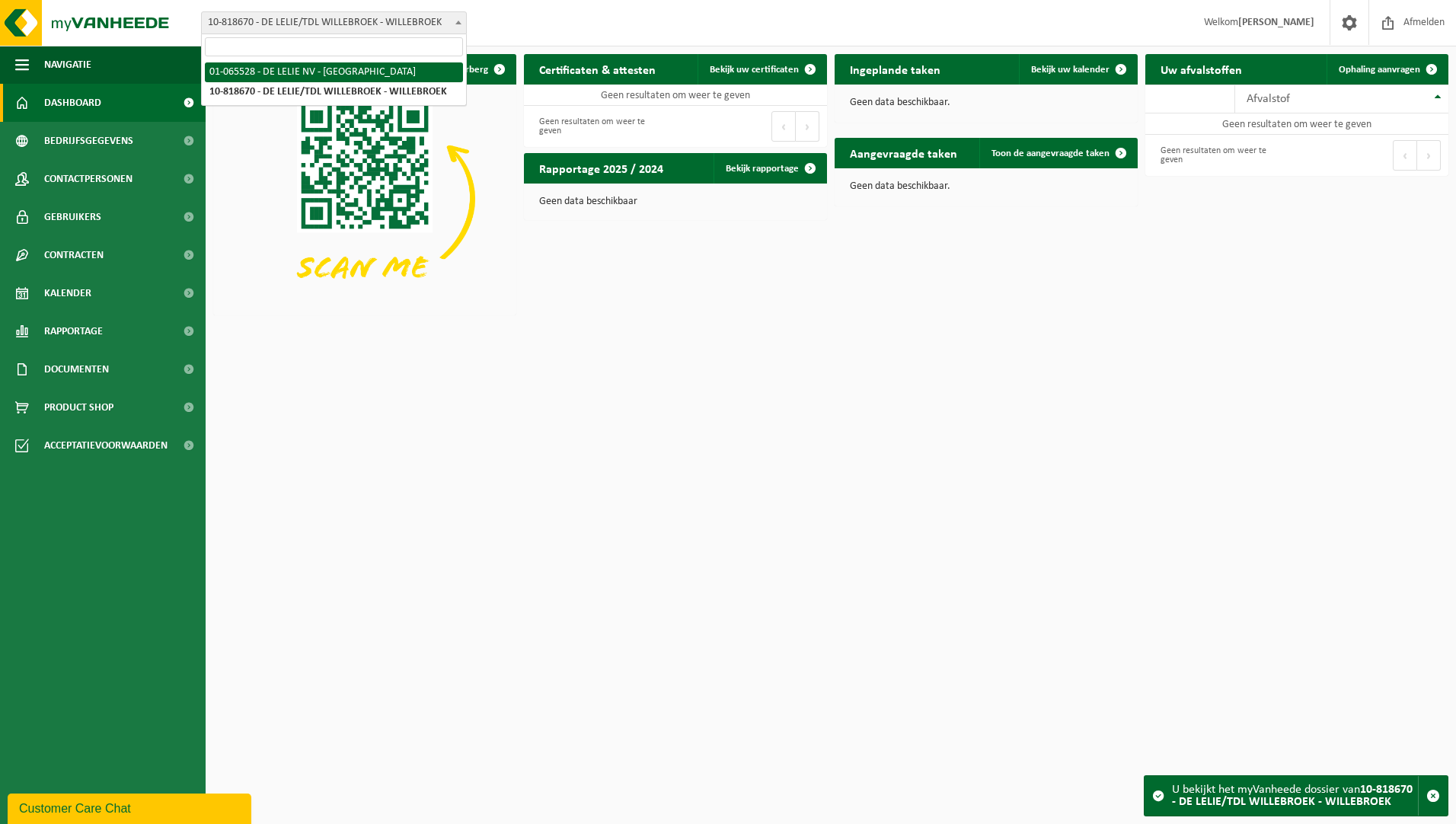 select on "16343" 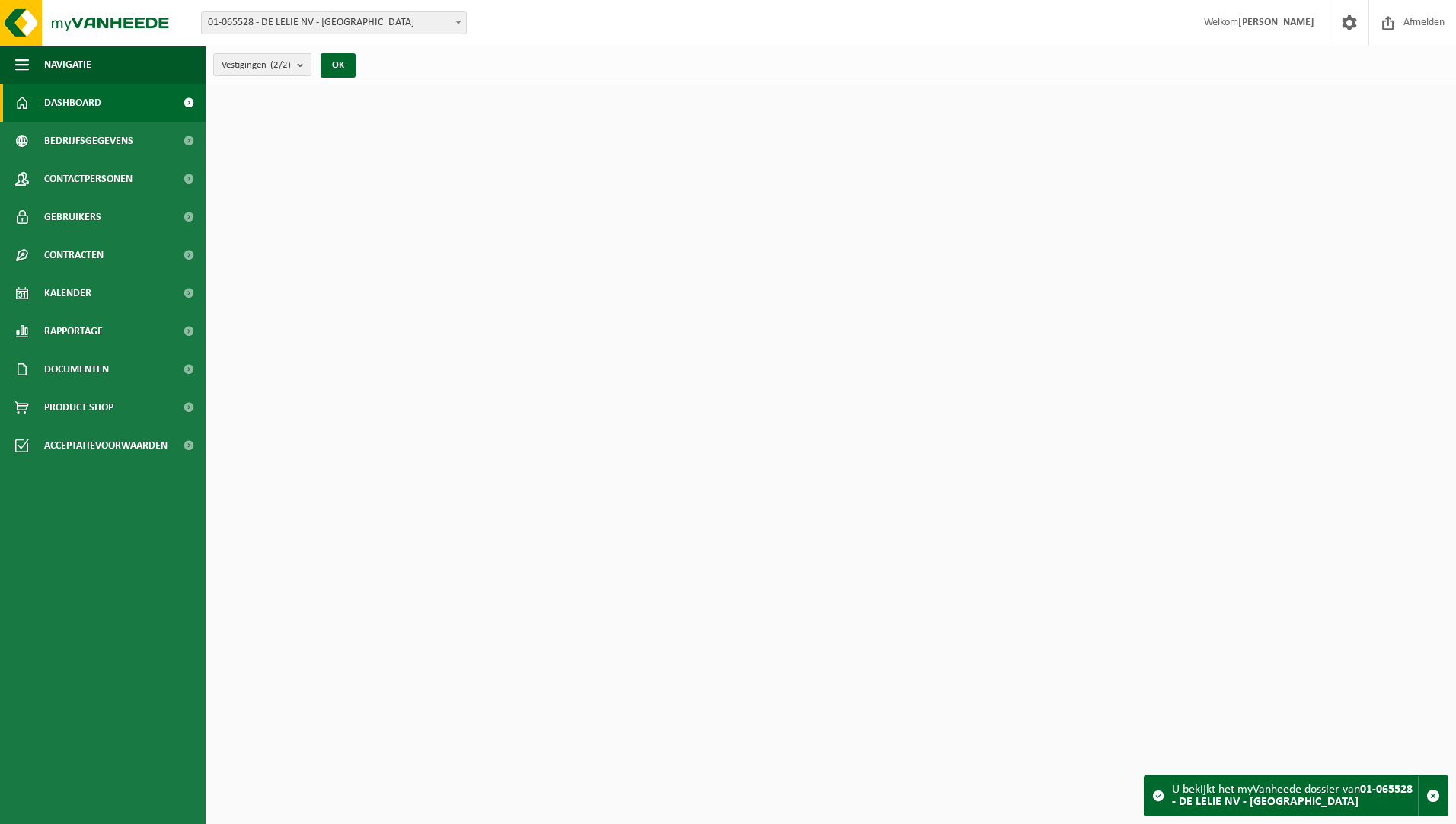 scroll, scrollTop: 0, scrollLeft: 0, axis: both 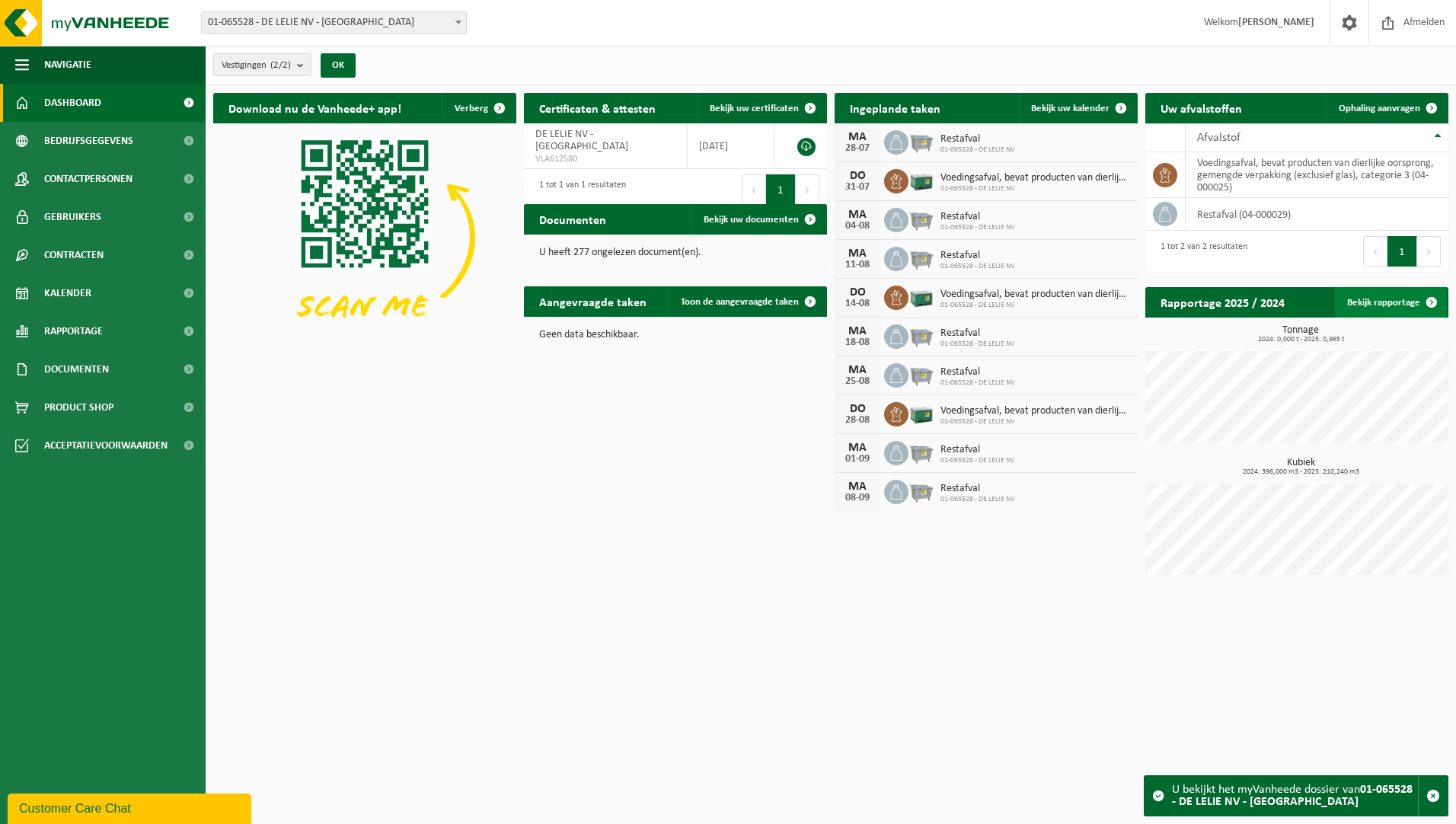 click on "Bekijk rapportage" at bounding box center [1391, 302] 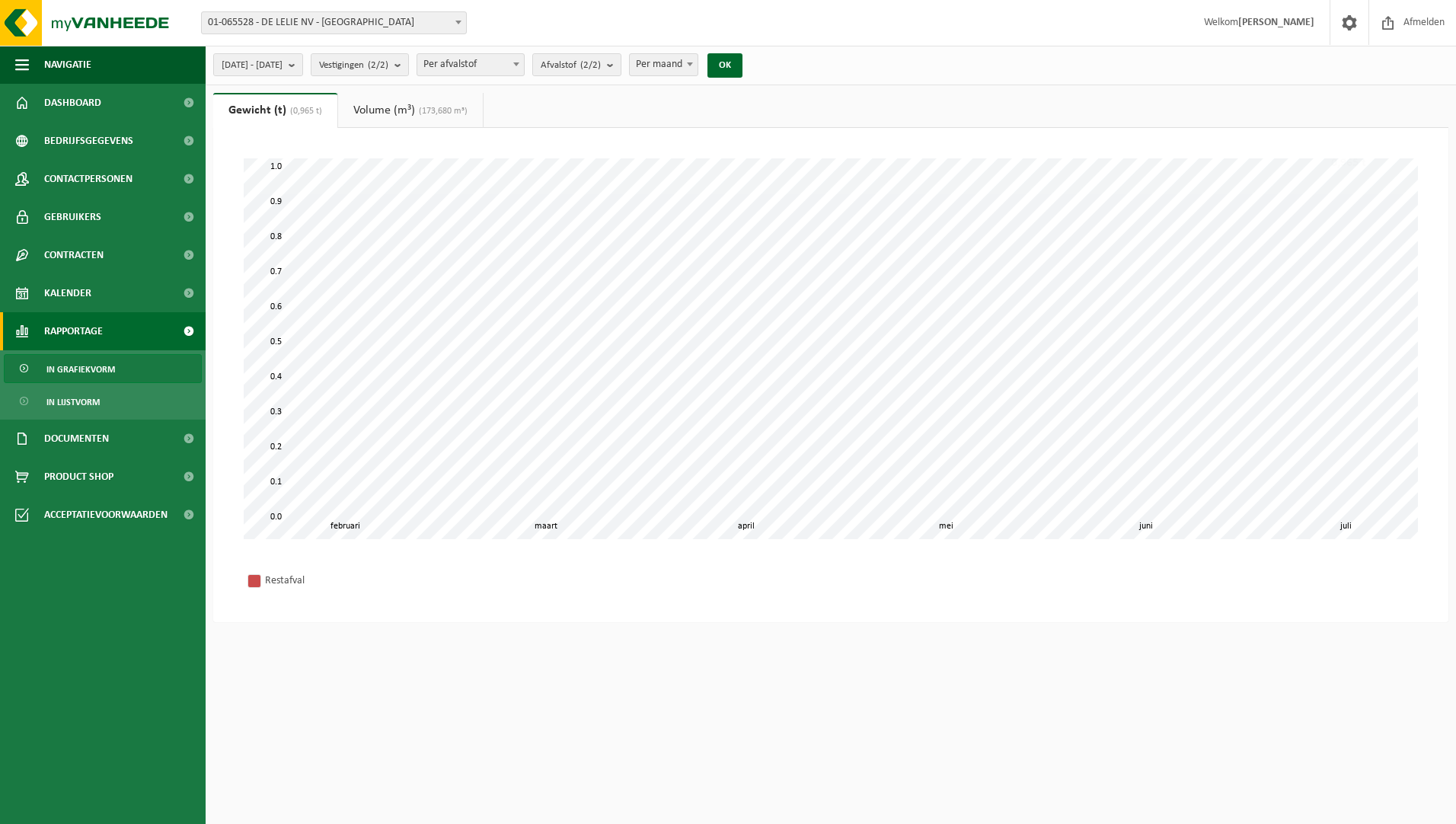 scroll, scrollTop: 0, scrollLeft: 0, axis: both 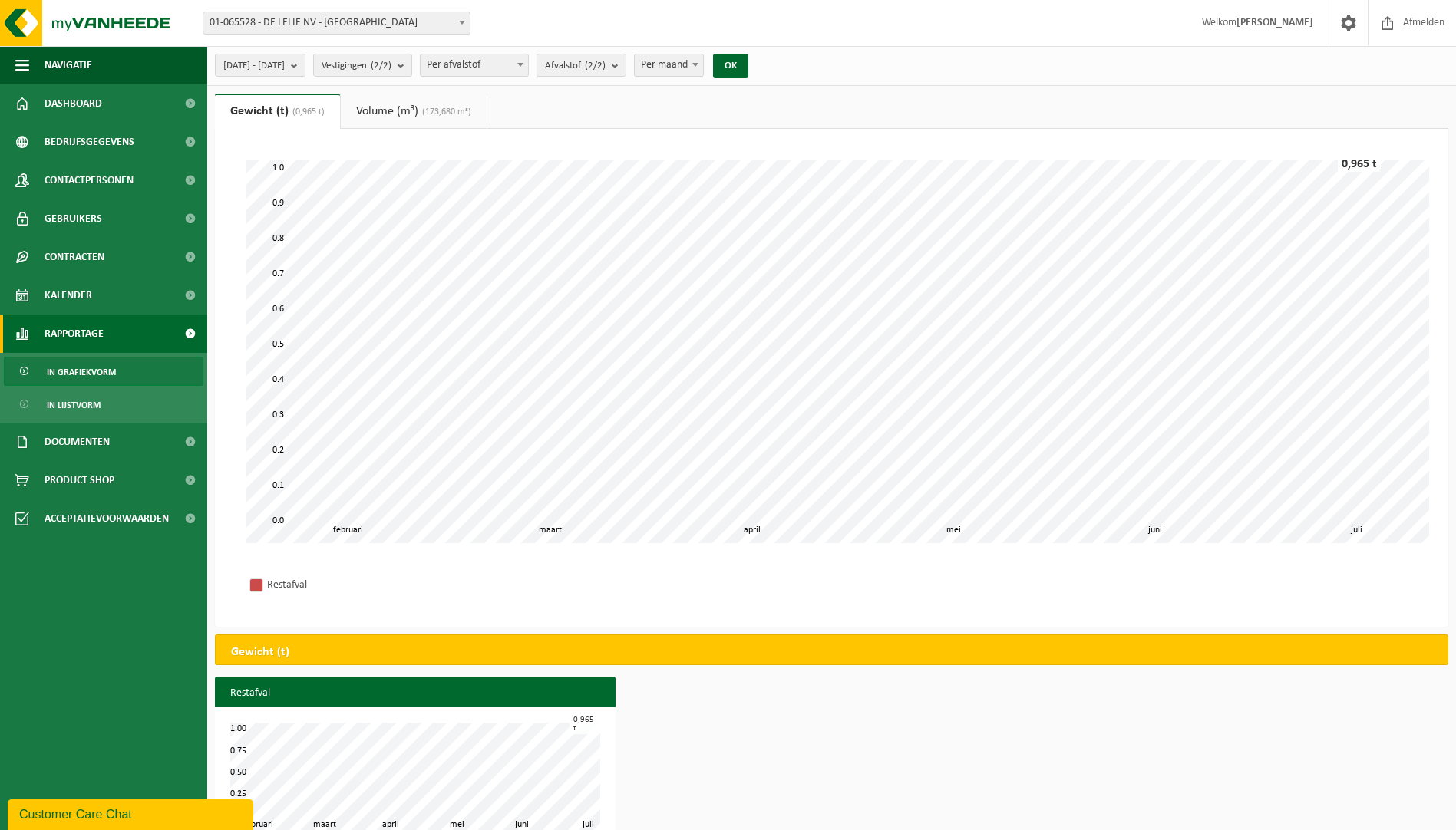 click on "Volume (m³)  (173,680  m³)" at bounding box center [414, 111] 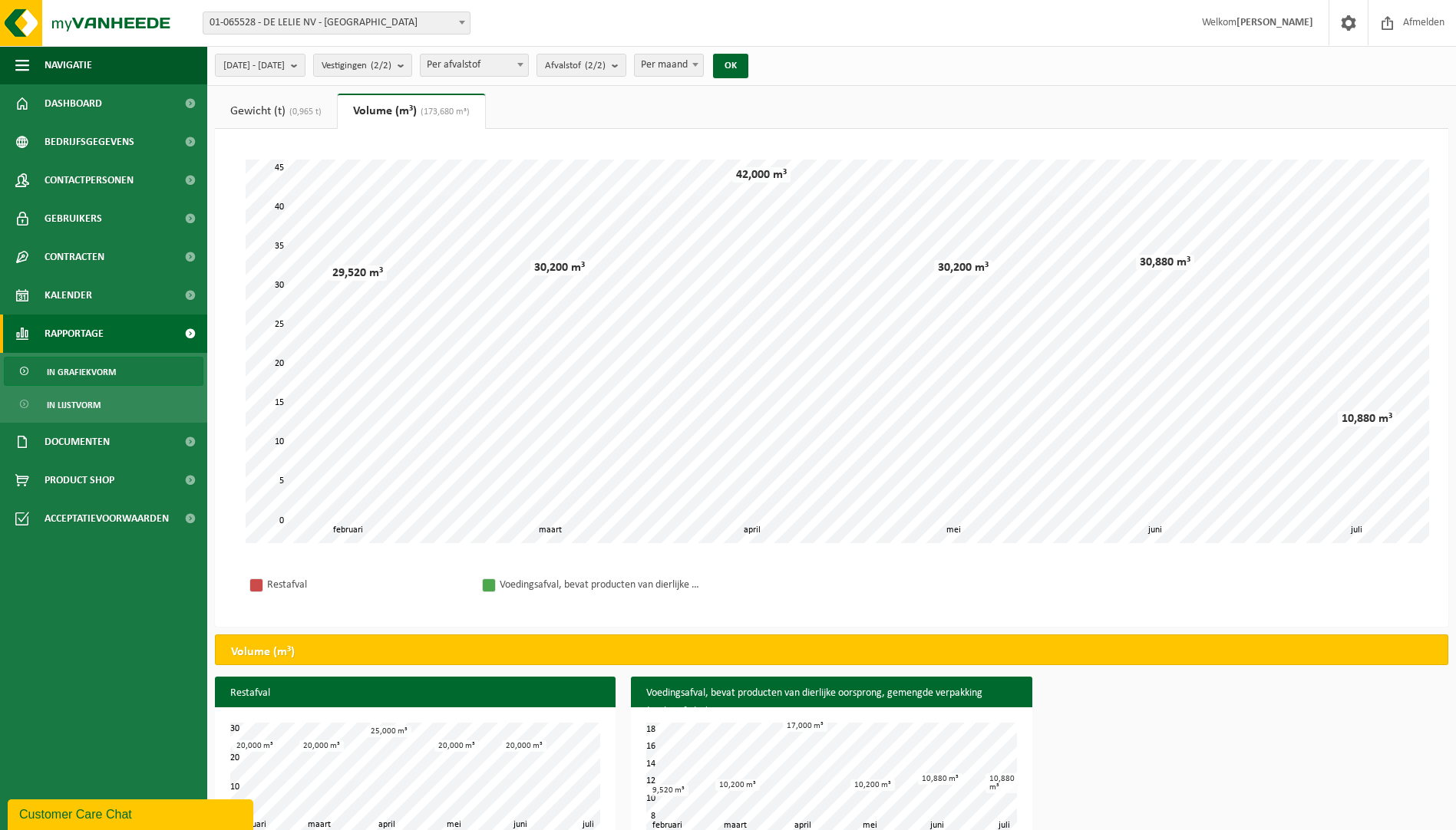 click on "(0,965  t)" at bounding box center [303, 112] 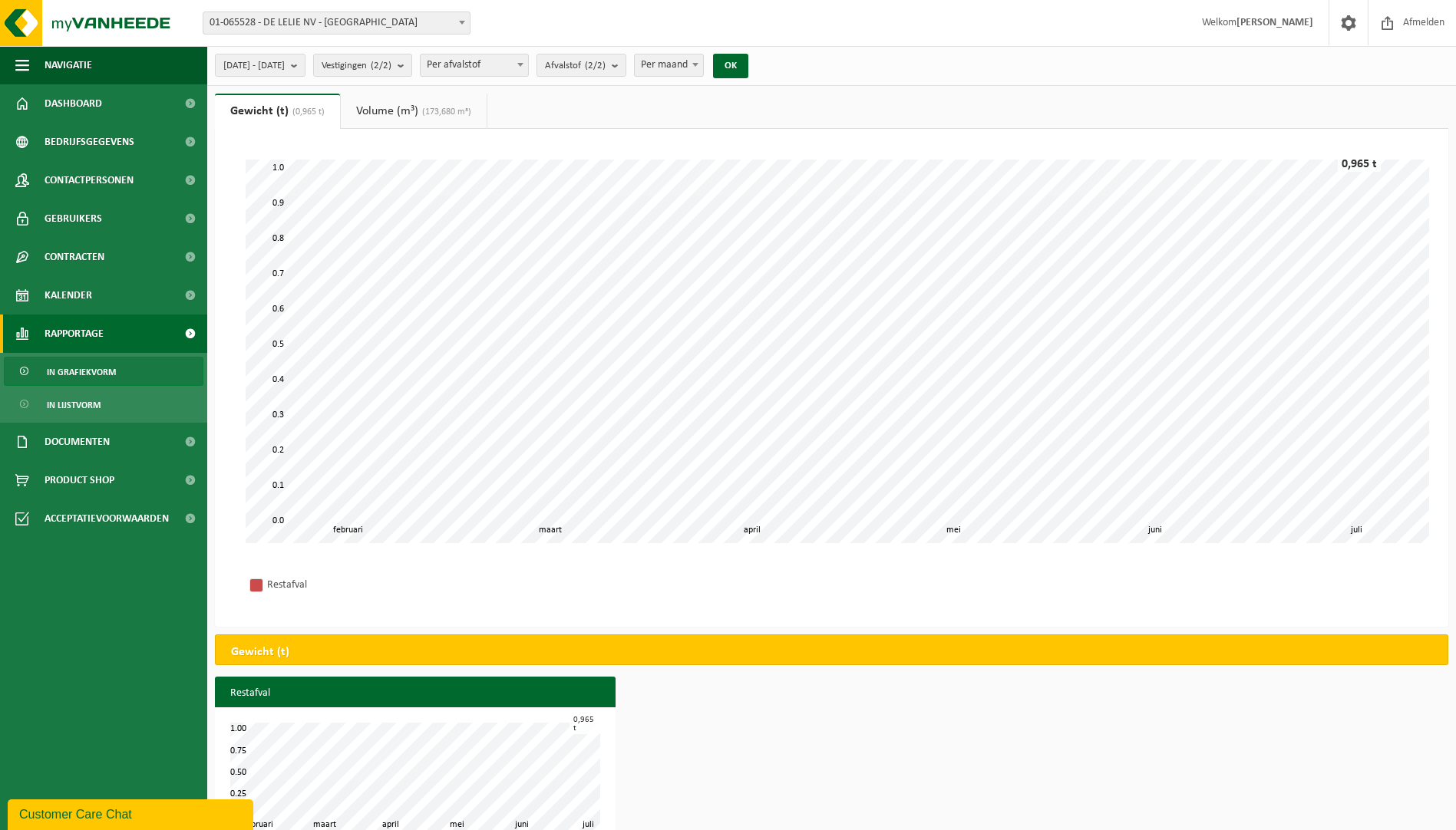 scroll, scrollTop: 30, scrollLeft: 0, axis: vertical 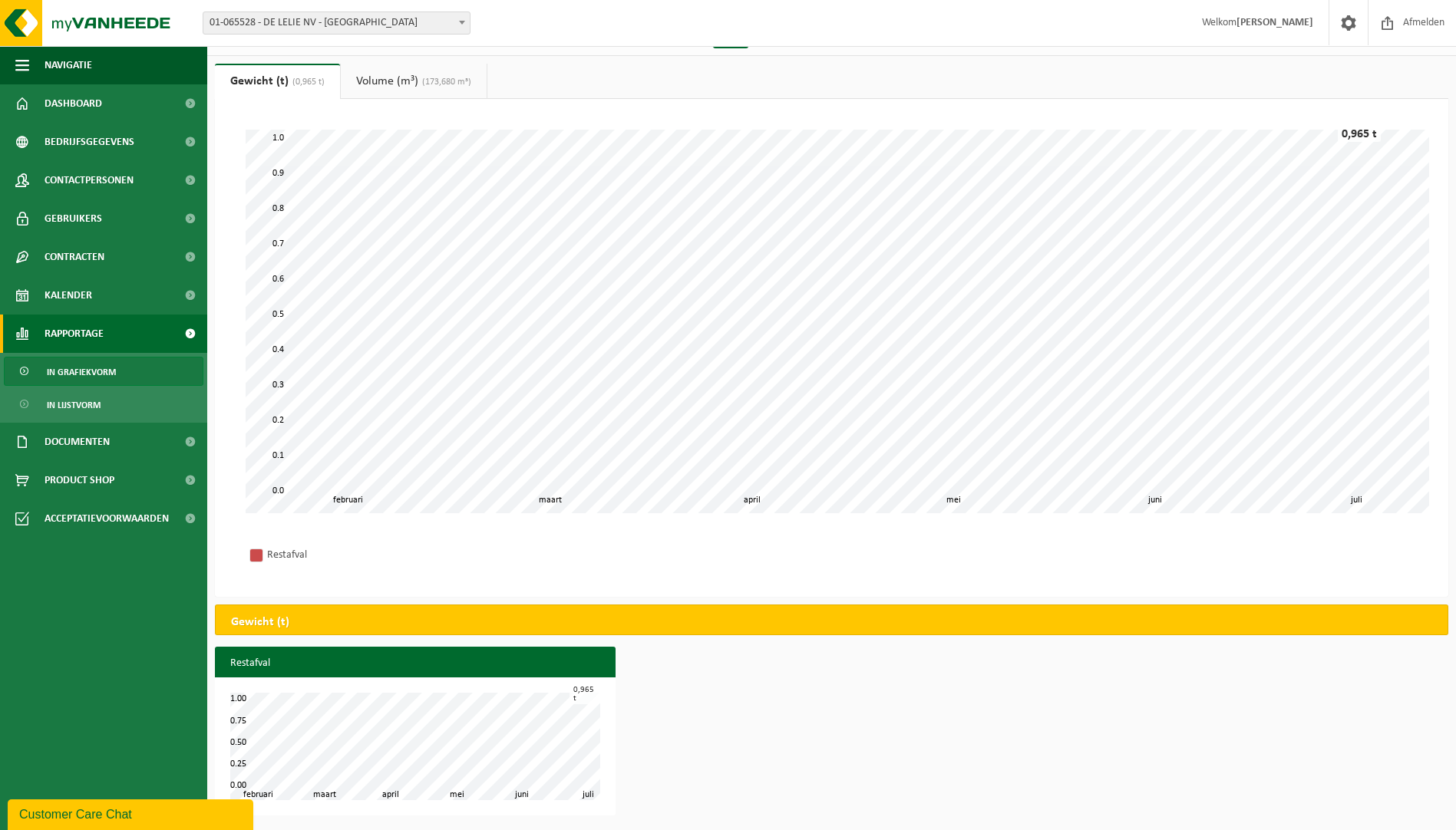 click on "Volume (m³)  (173,680  m³)" at bounding box center (414, 81) 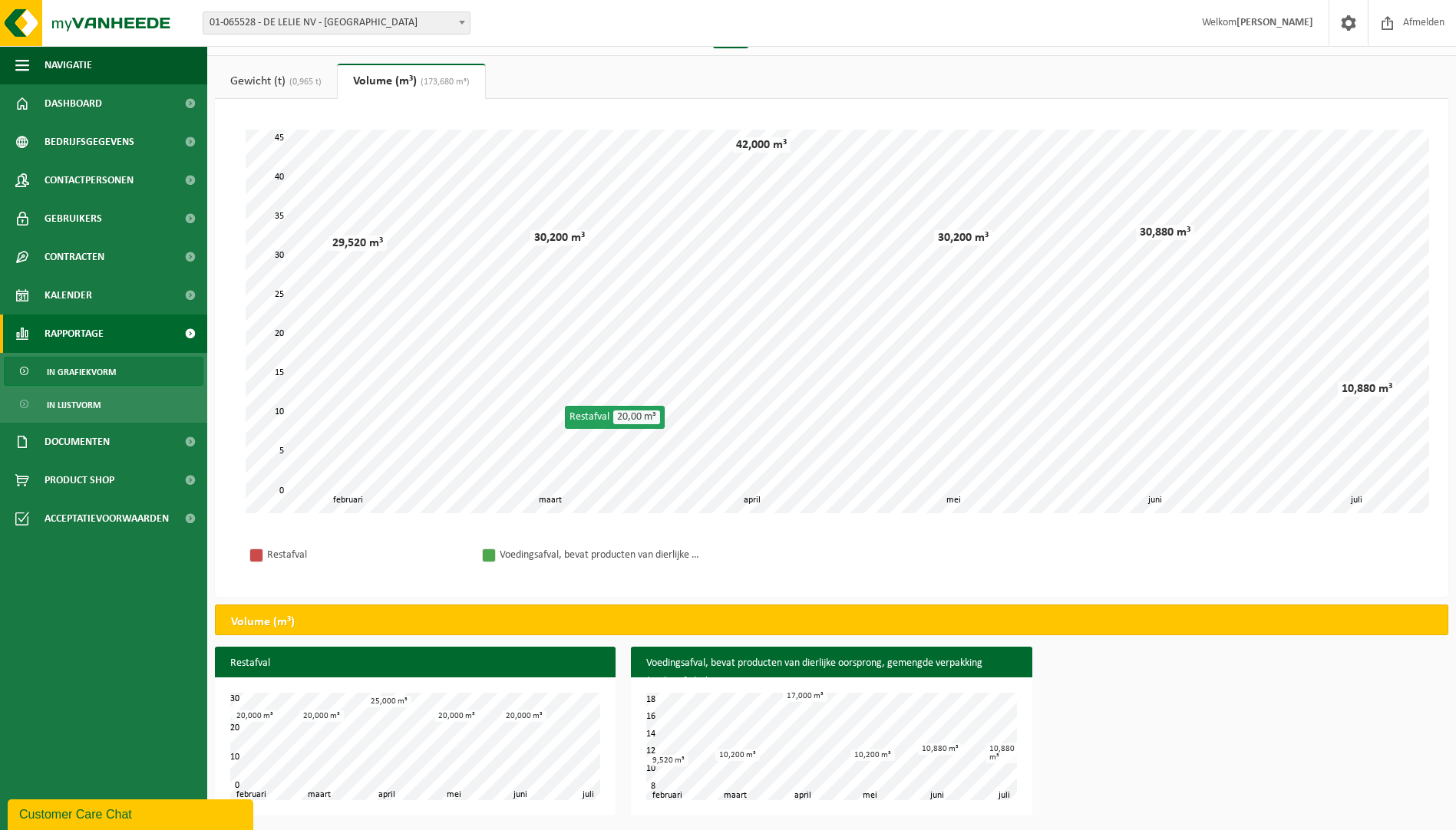 scroll, scrollTop: 0, scrollLeft: 0, axis: both 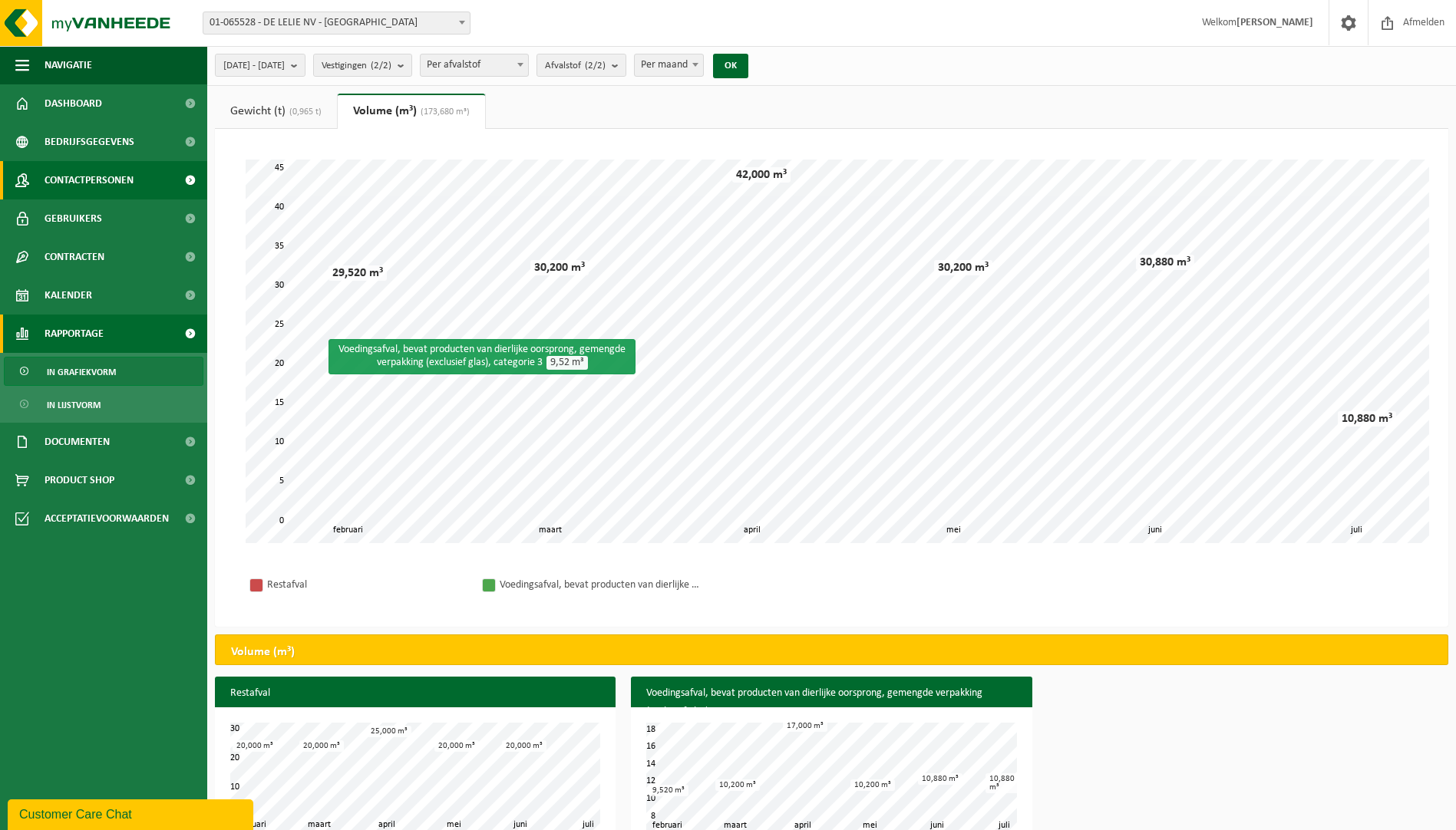 click on "Contactpersonen" at bounding box center [89, 180] 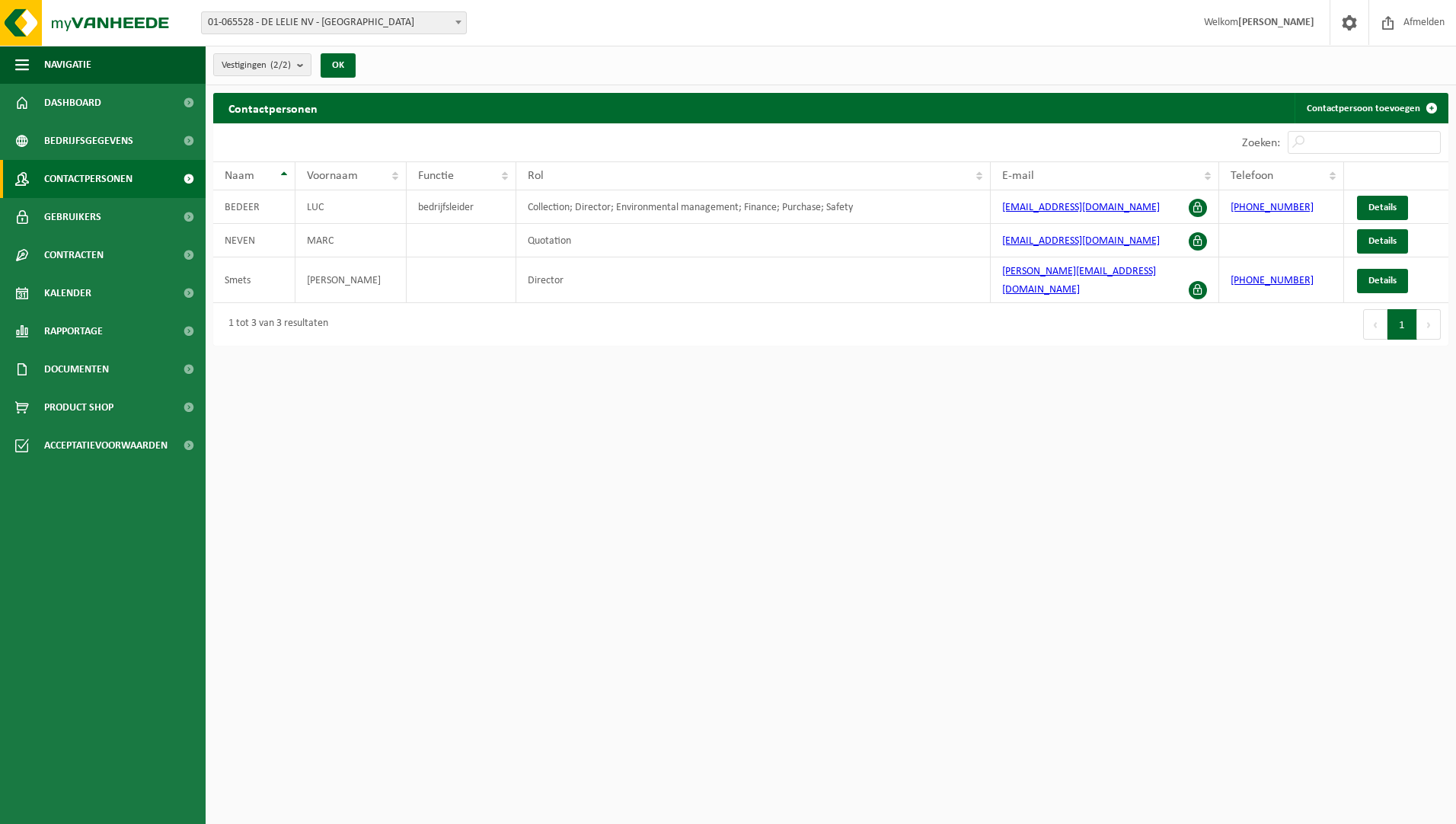 scroll, scrollTop: 0, scrollLeft: 0, axis: both 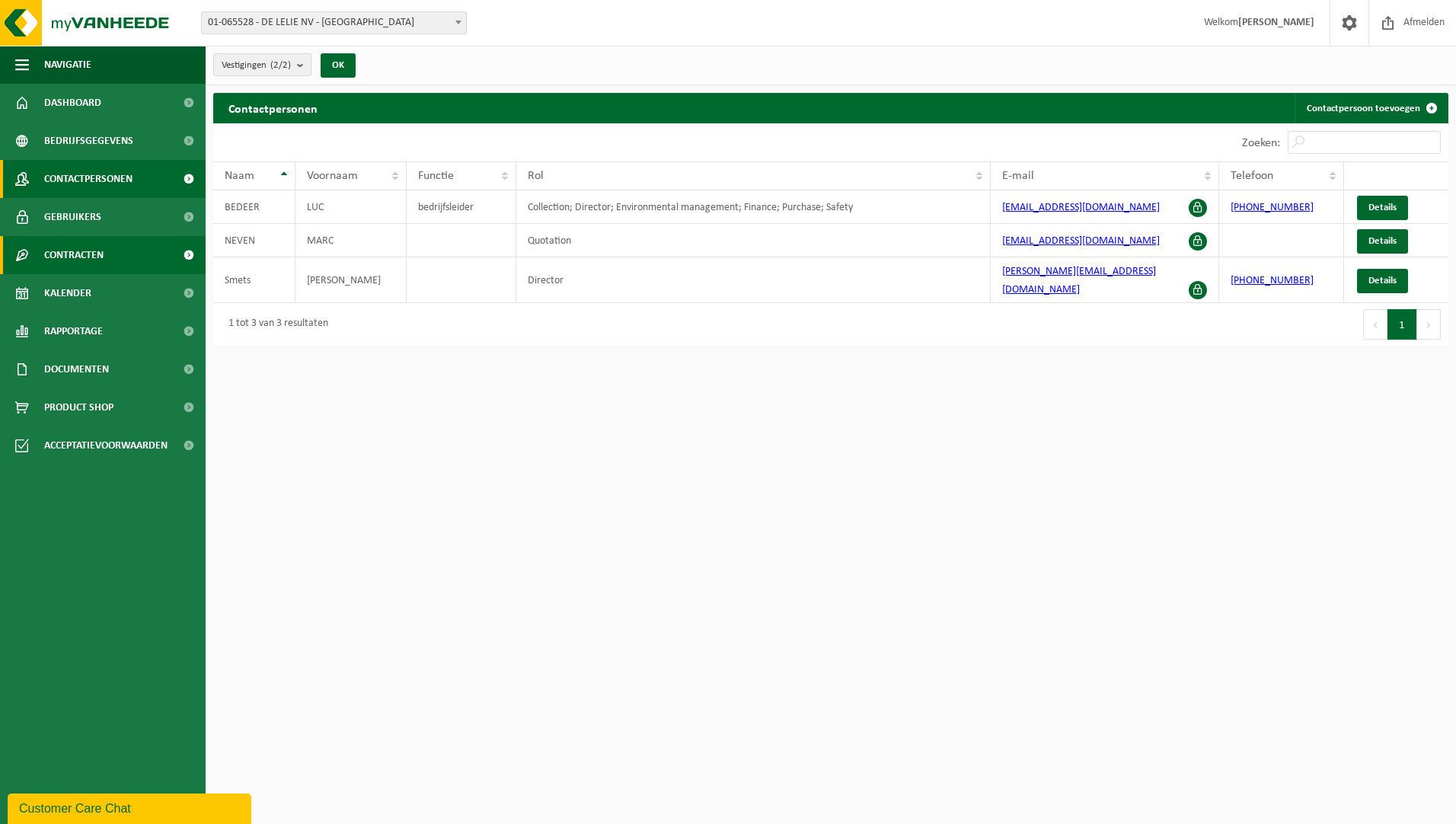 click on "Contracten" at bounding box center (74, 255) 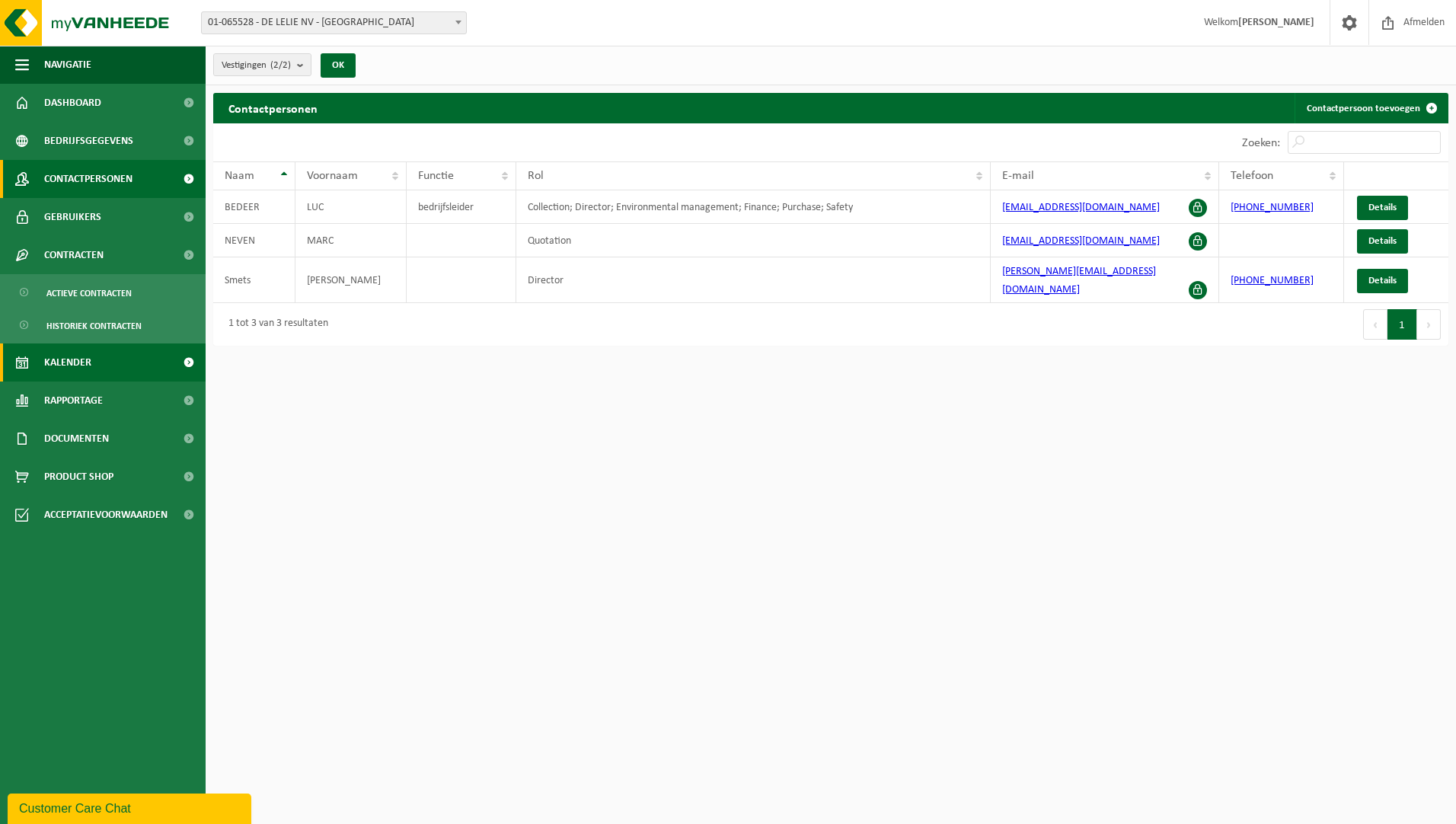 click on "Kalender" at bounding box center (103, 362) 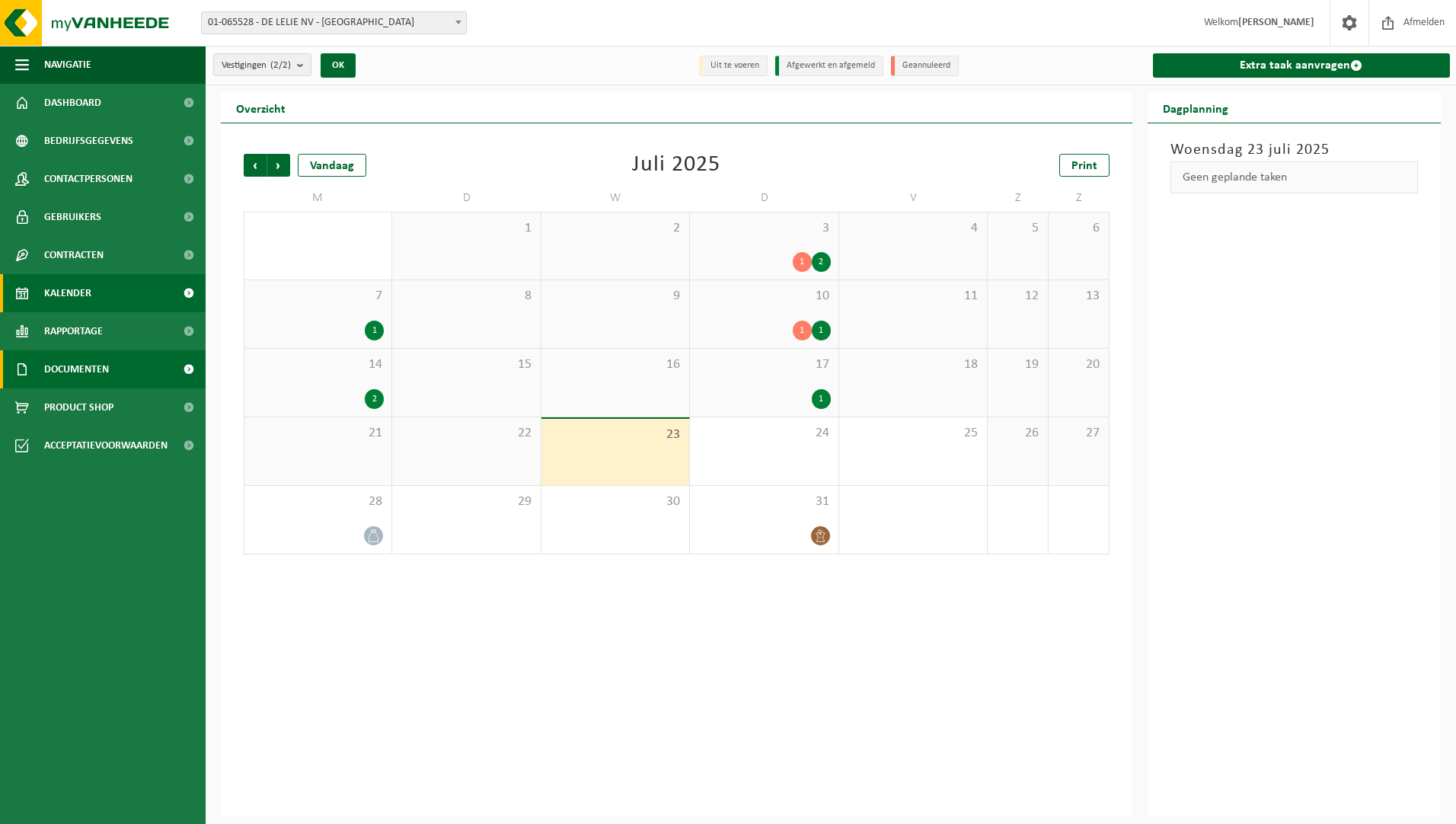 scroll, scrollTop: 0, scrollLeft: 0, axis: both 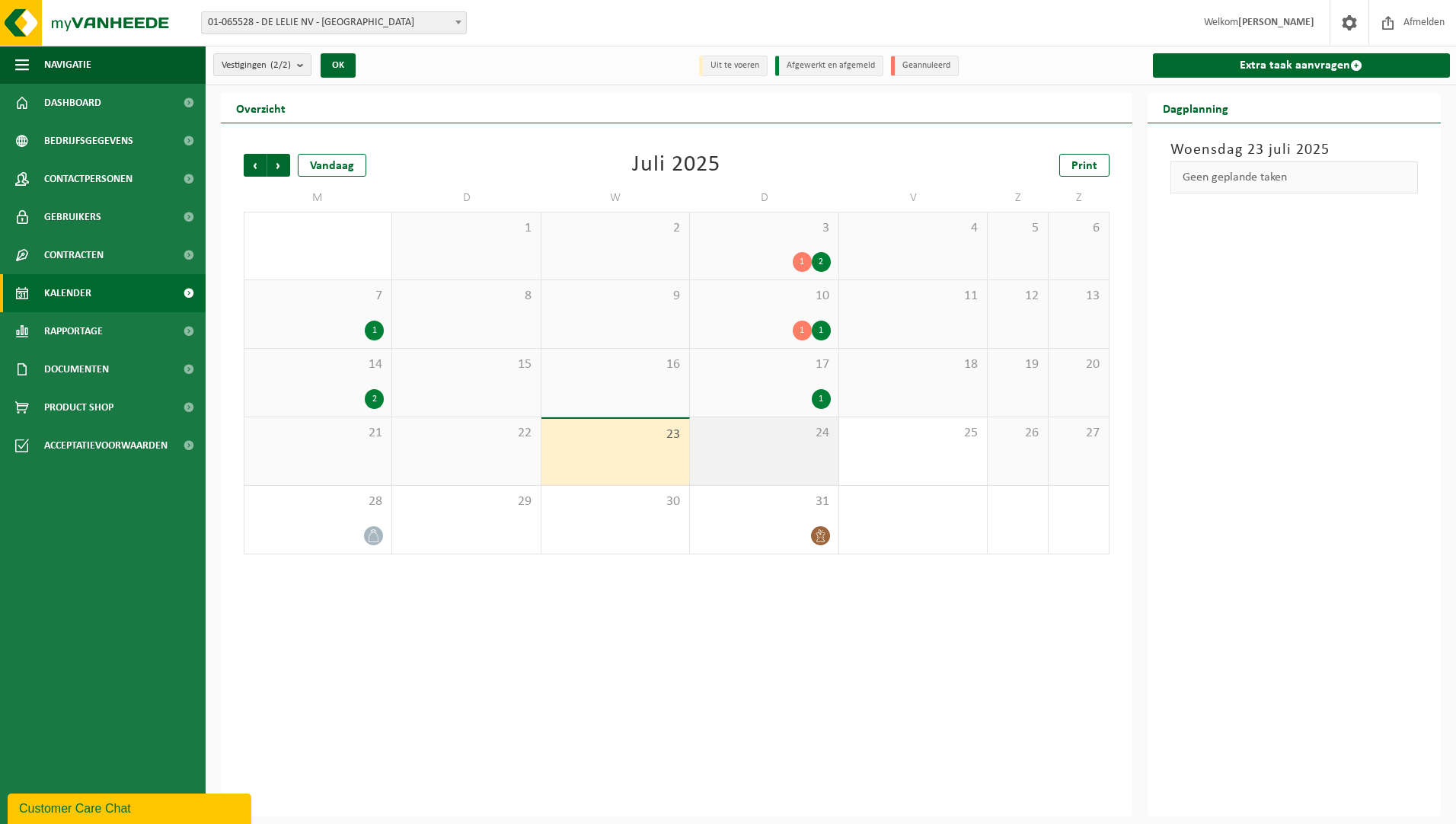 click on "24" at bounding box center (764, 451) 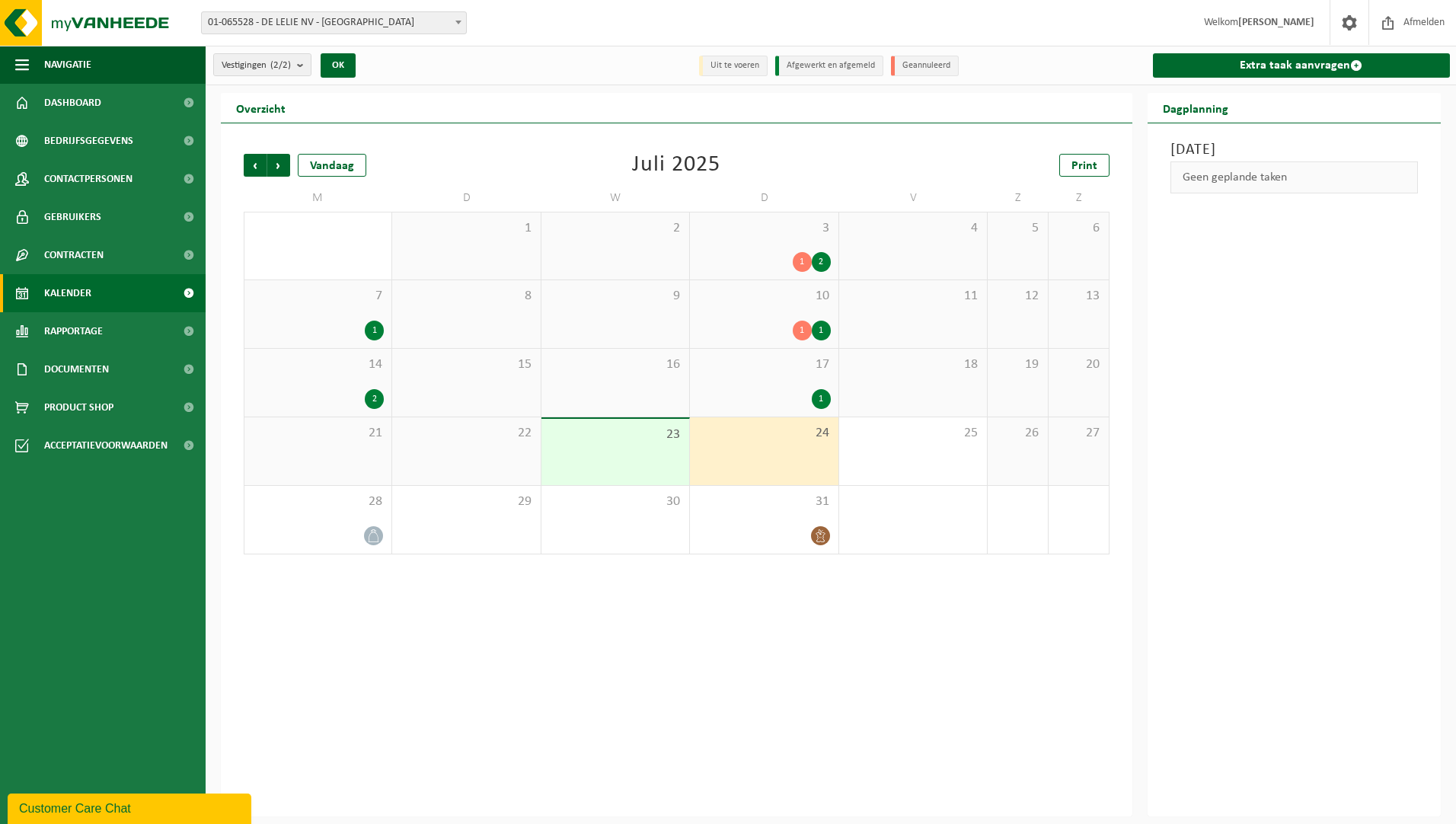 click on "1 1" at bounding box center [764, 331] 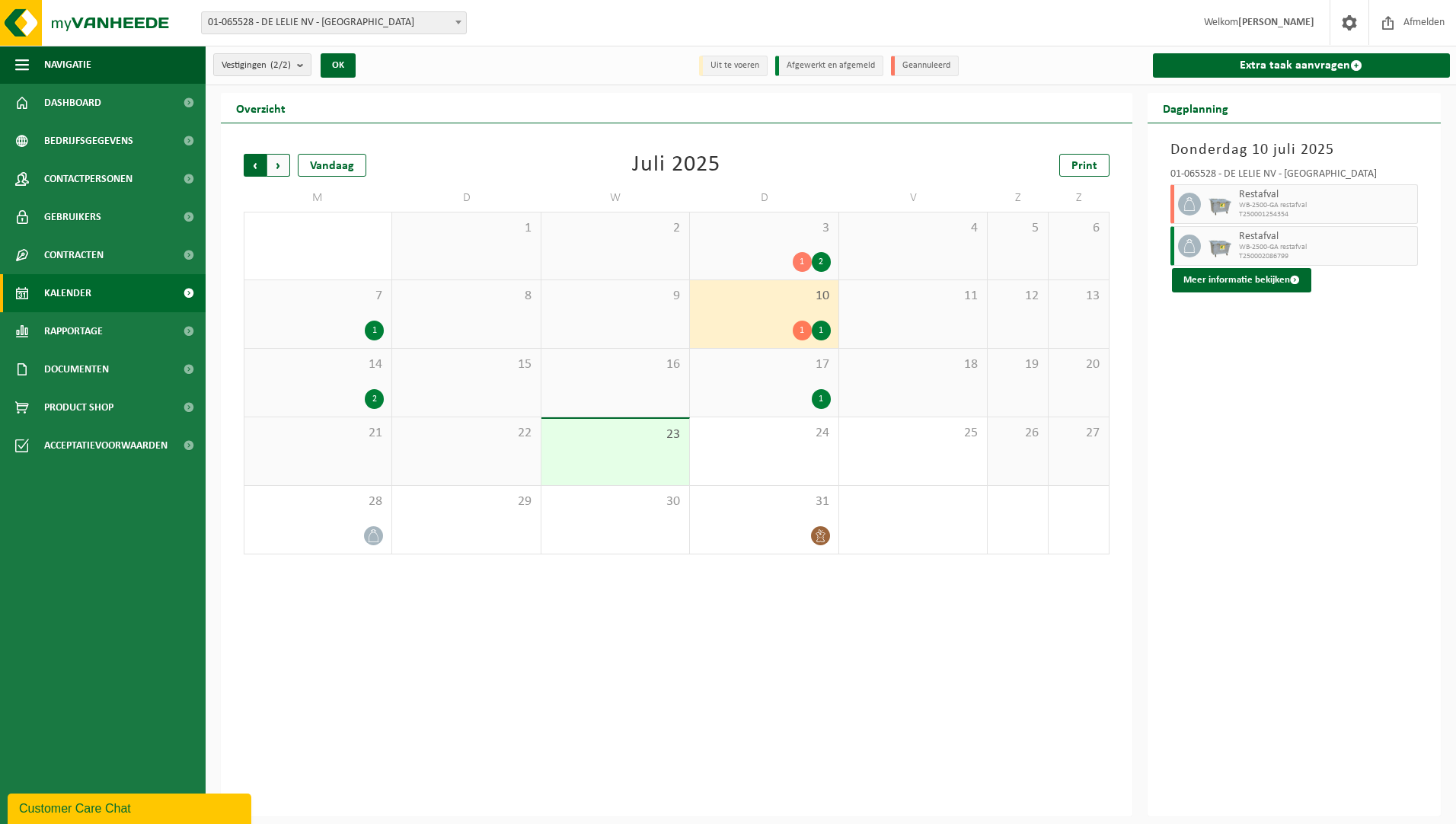 click on "Volgende" at bounding box center [279, 165] 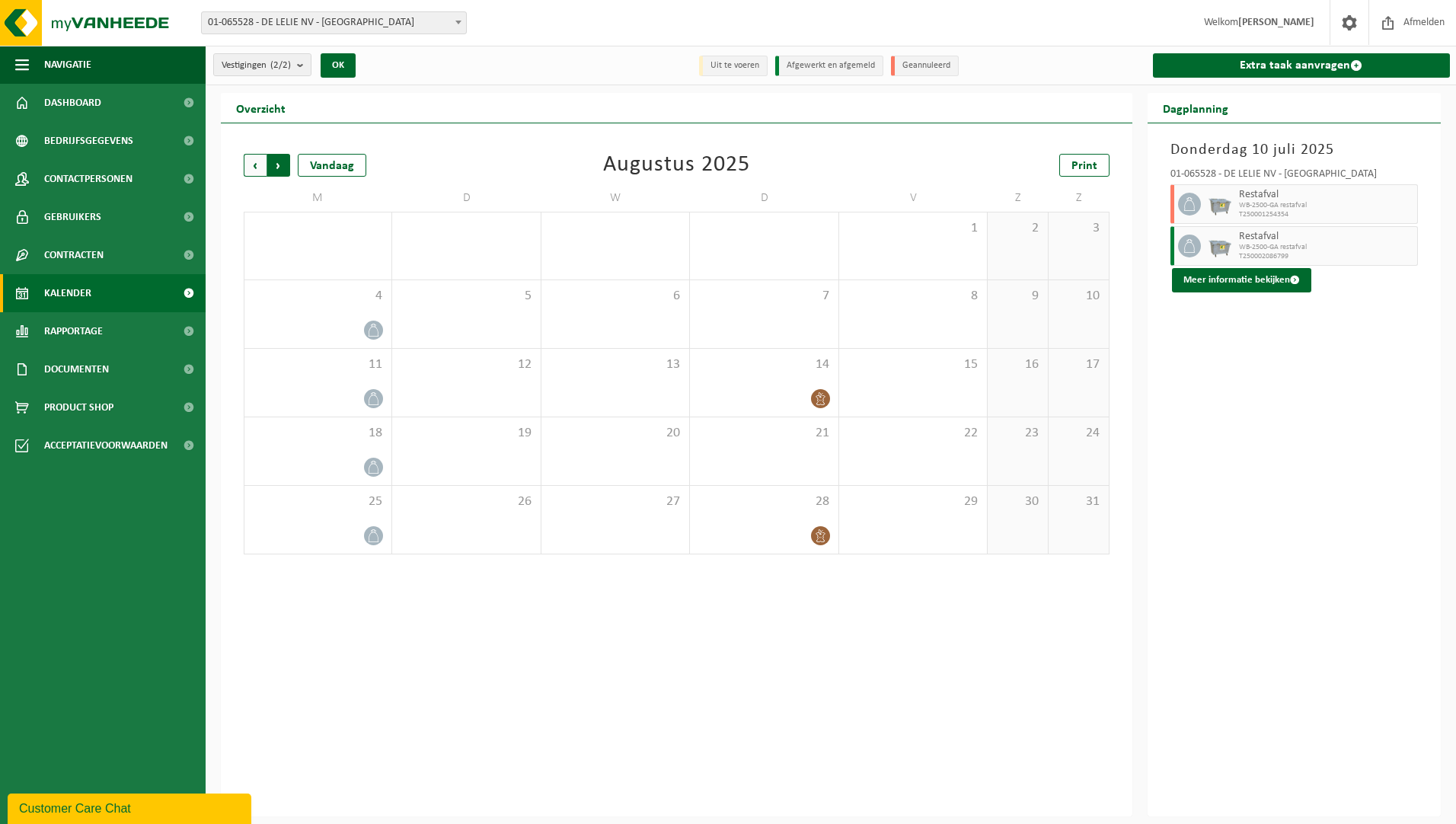 click on "Vorige" at bounding box center [255, 165] 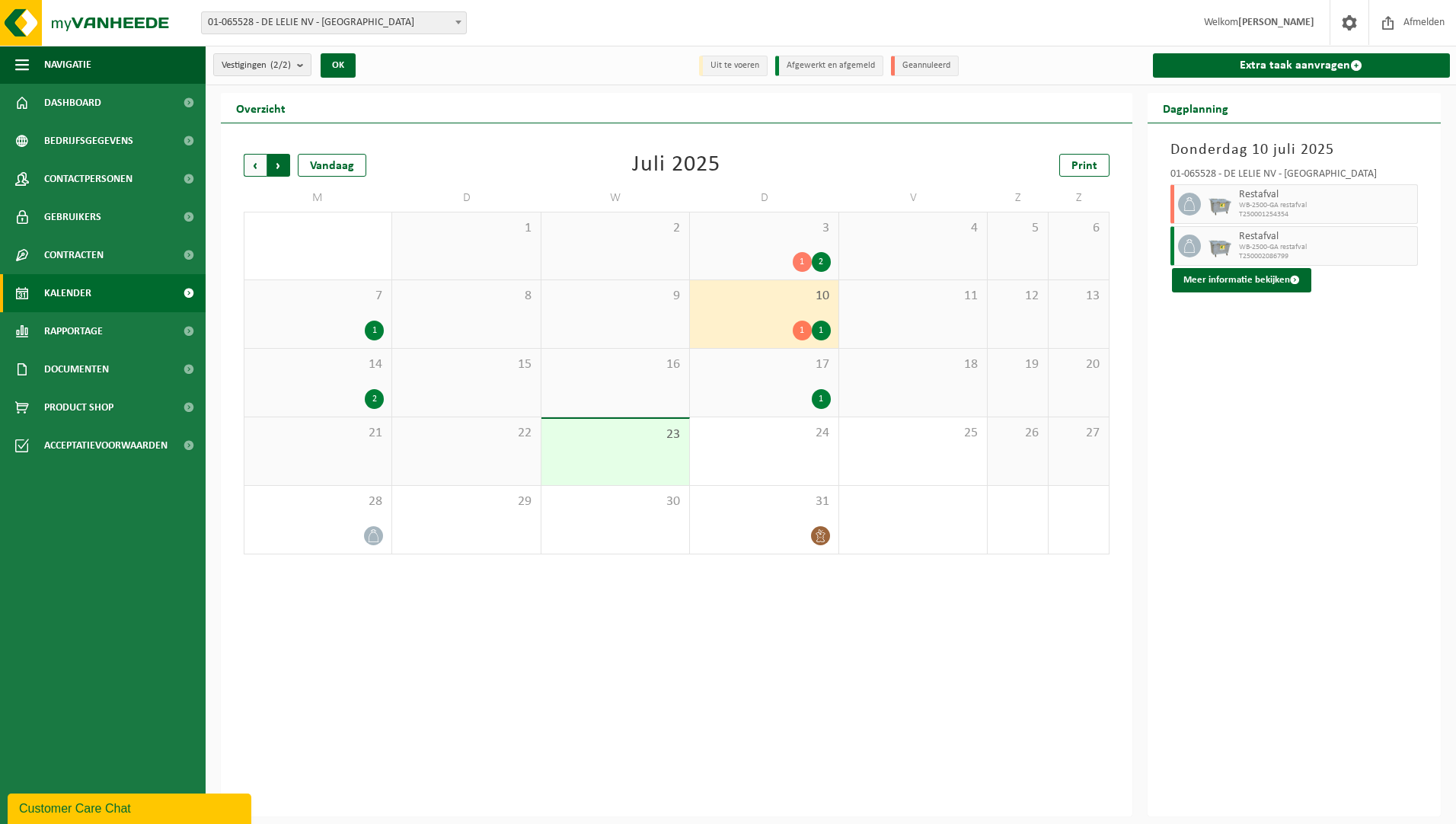 click on "Vorige" at bounding box center [255, 165] 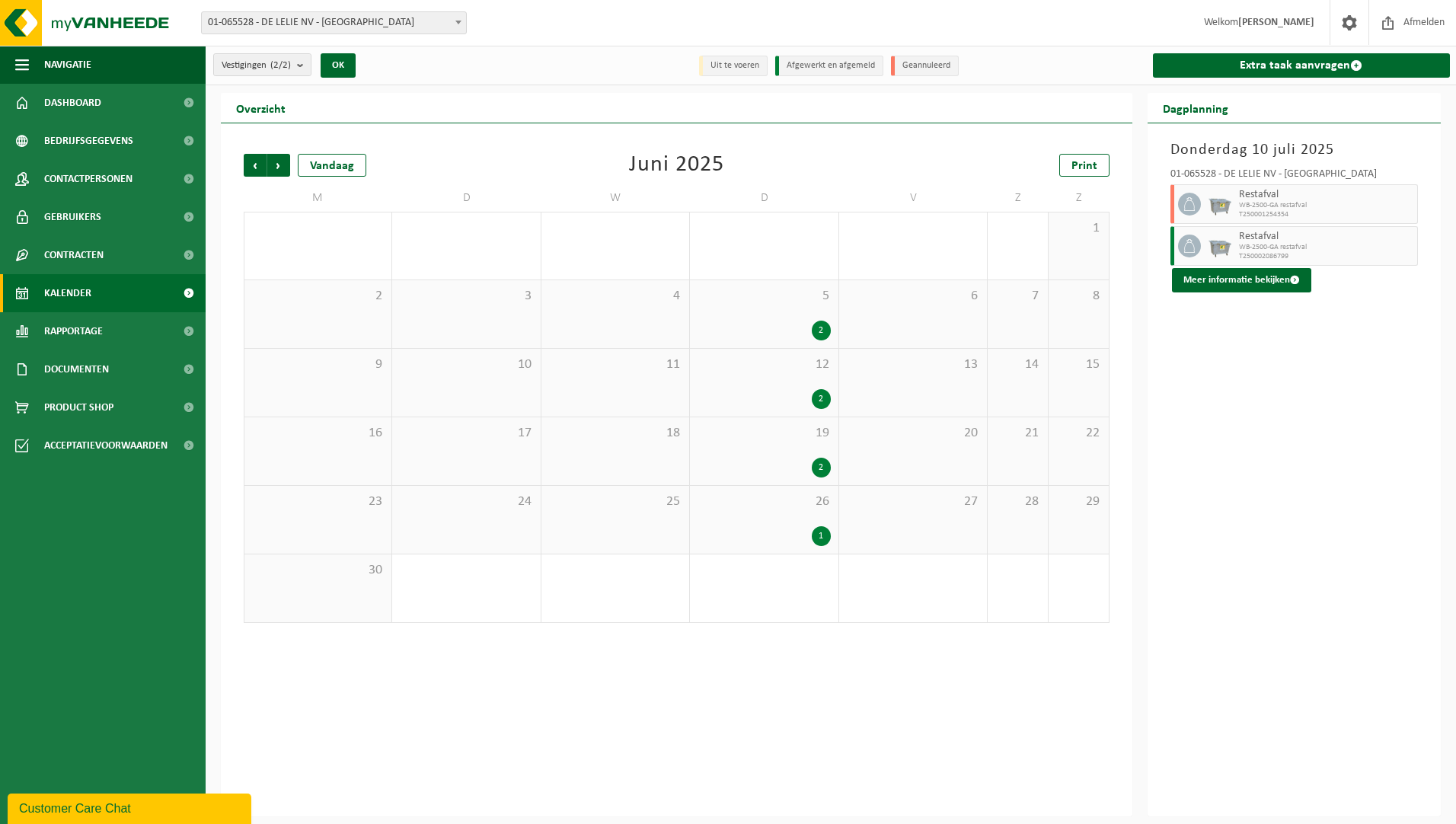 click on "26 1" at bounding box center [764, 519] 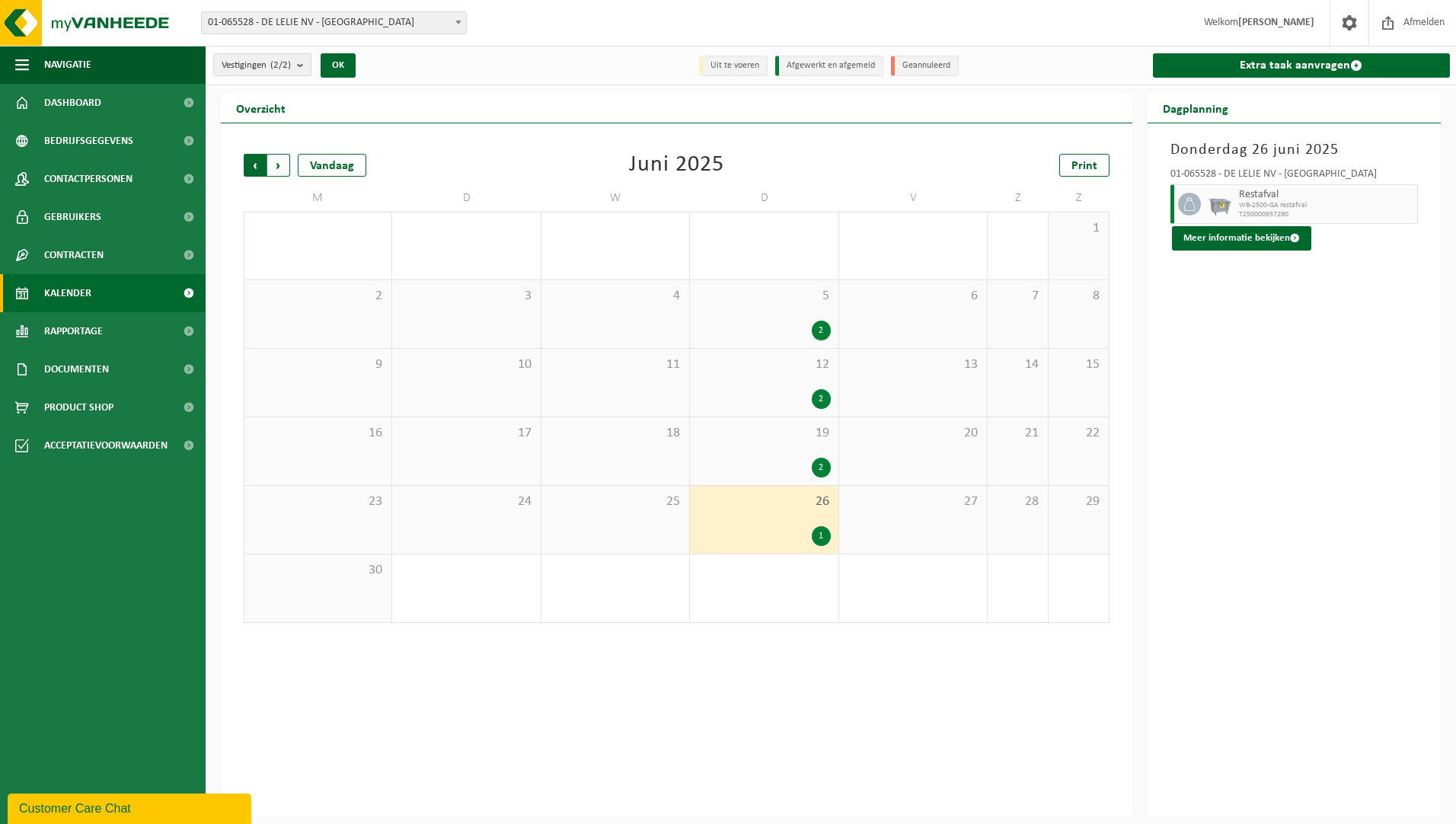 click on "Volgende" at bounding box center (279, 165) 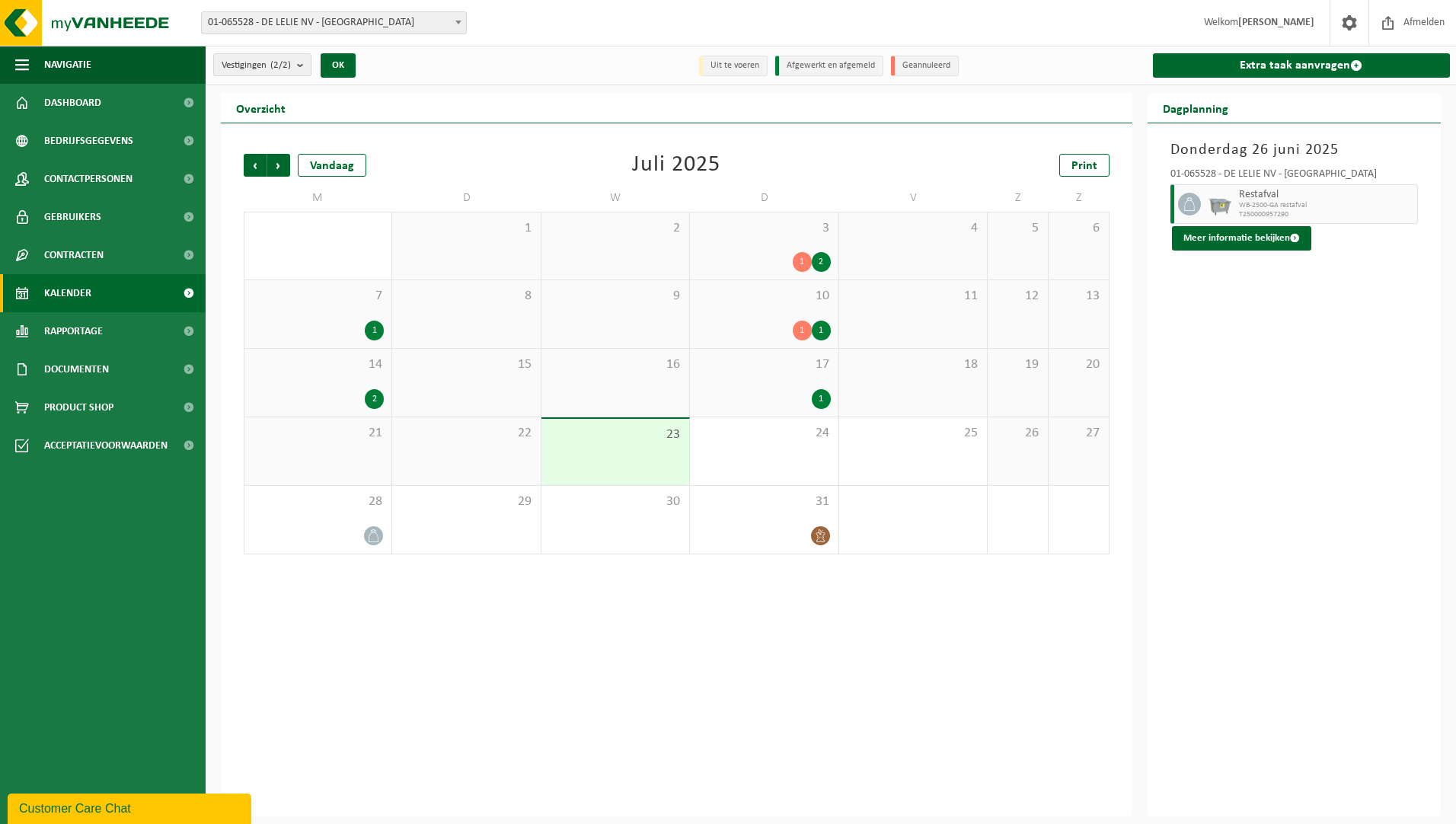 click on "17" at bounding box center [764, 365] 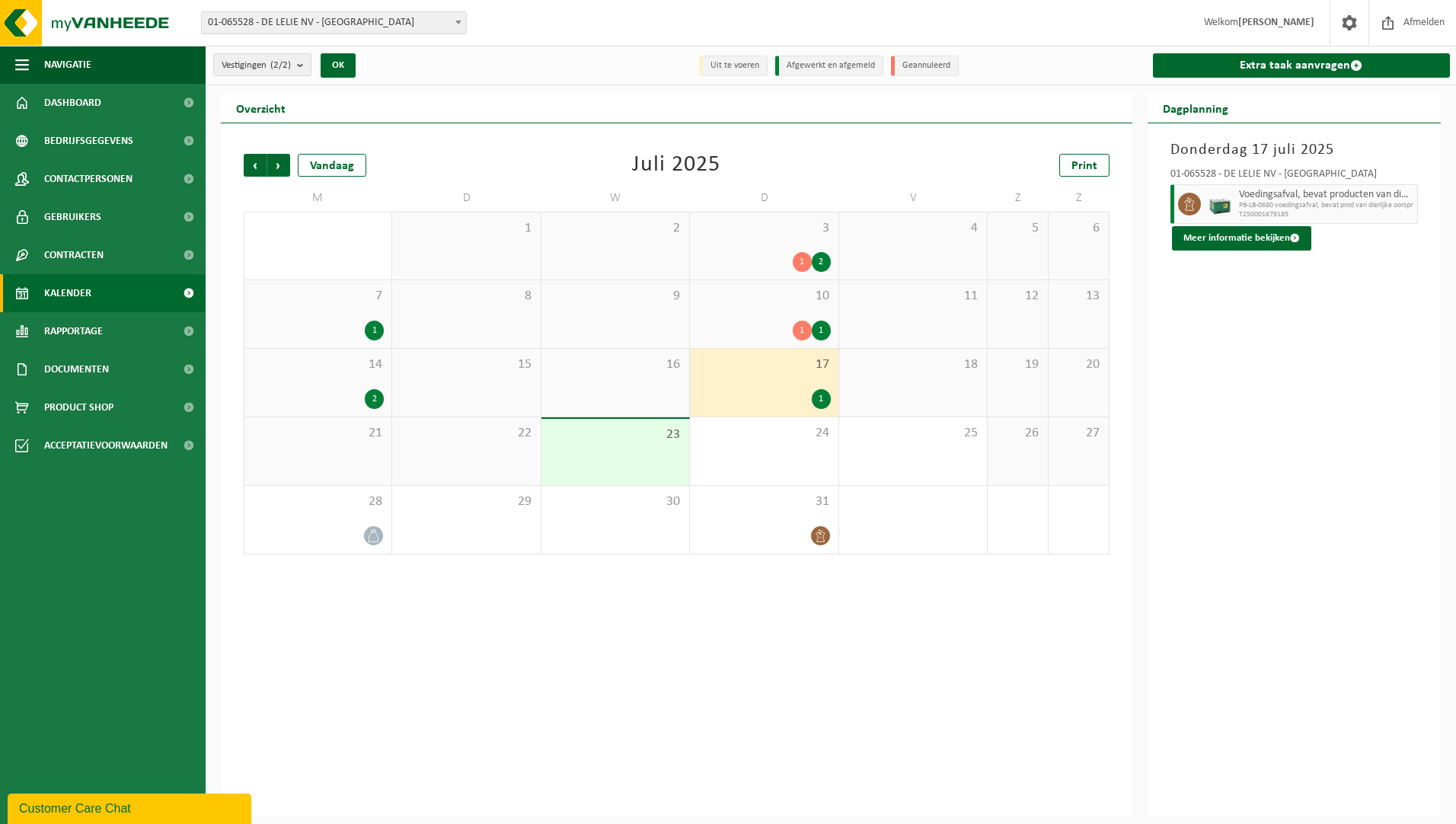 click on "1" at bounding box center [821, 399] 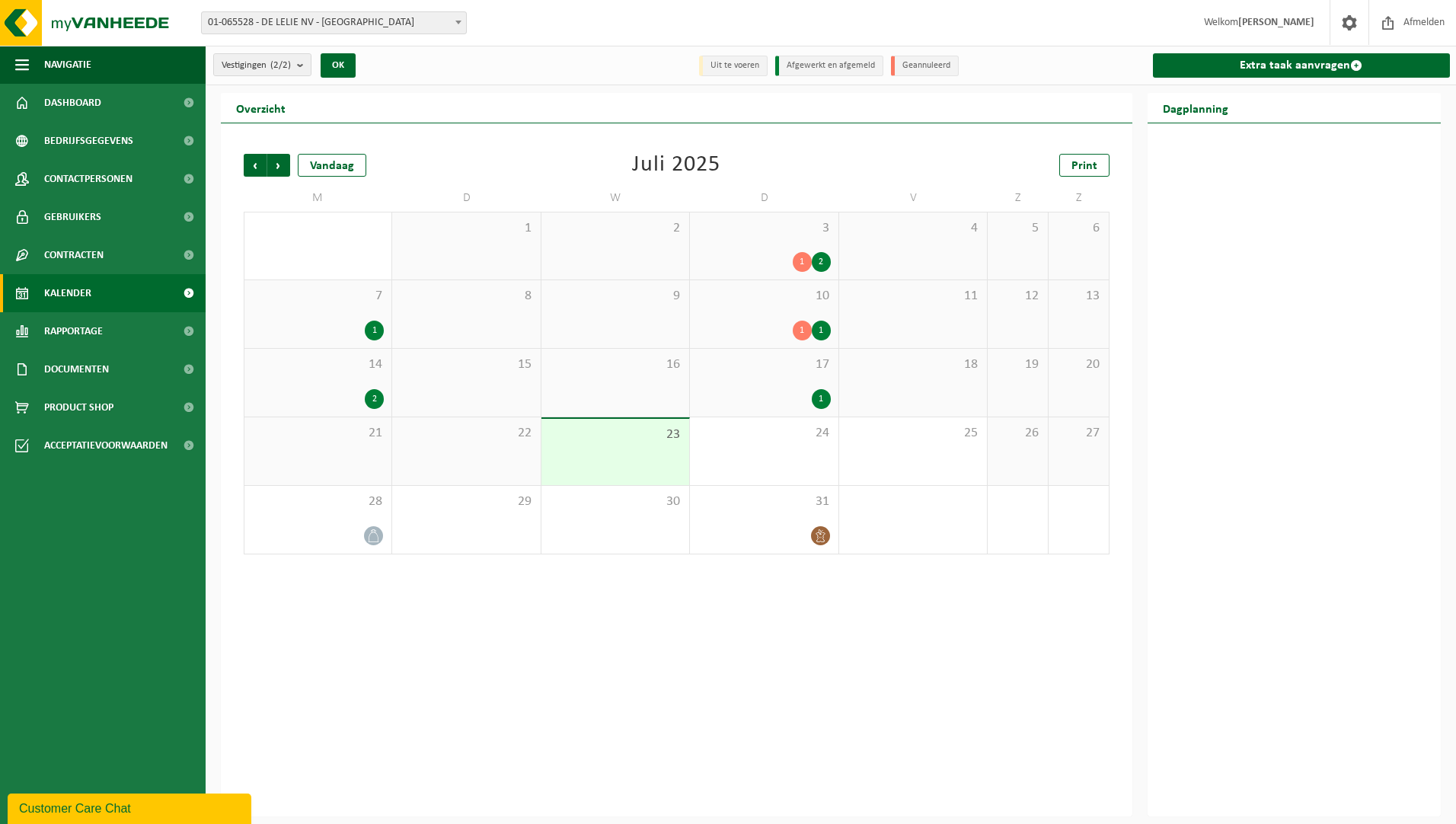 click on "17 1" at bounding box center (764, 382) 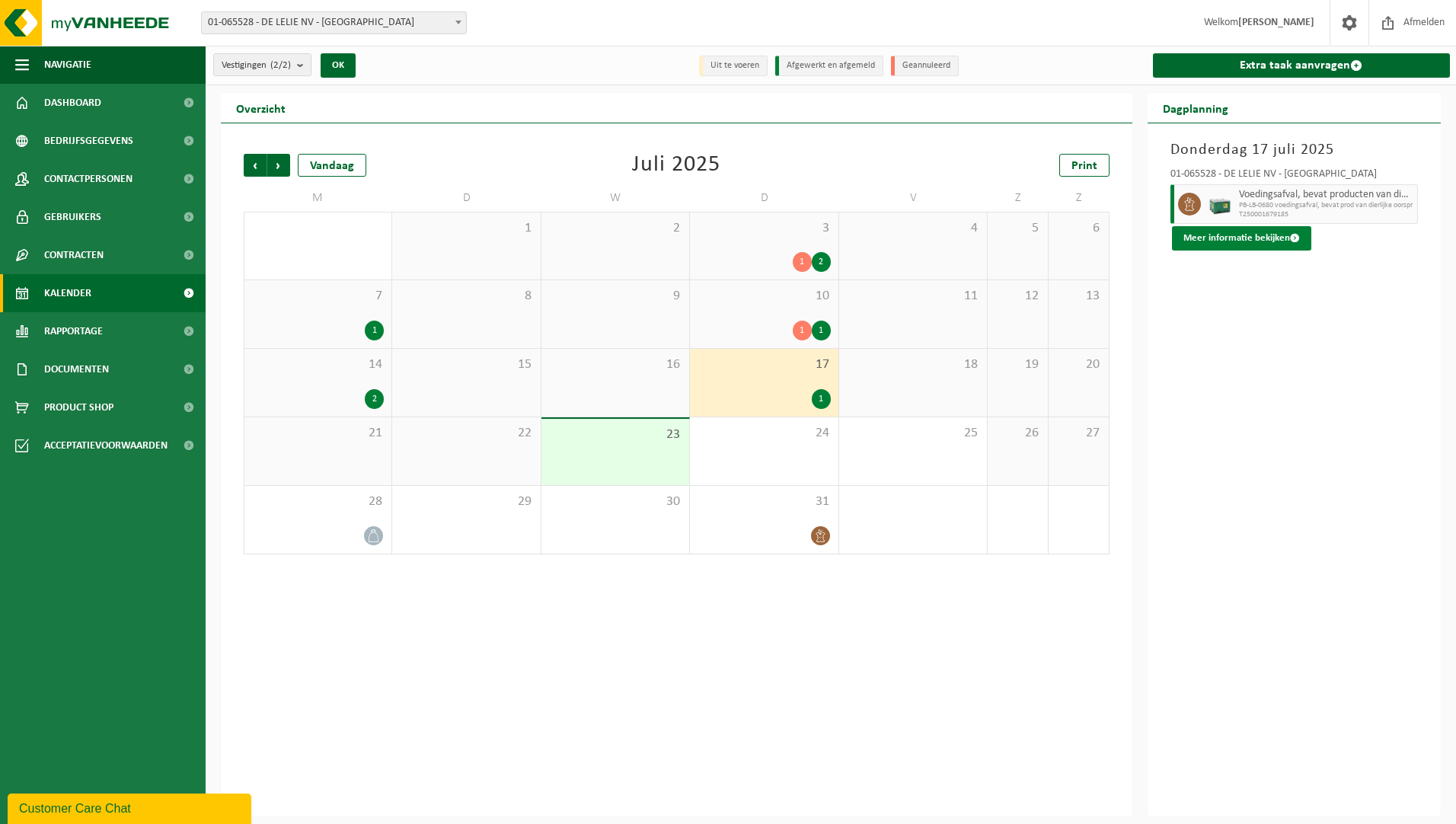 click on "Meer informatie bekijken" at bounding box center [1241, 238] 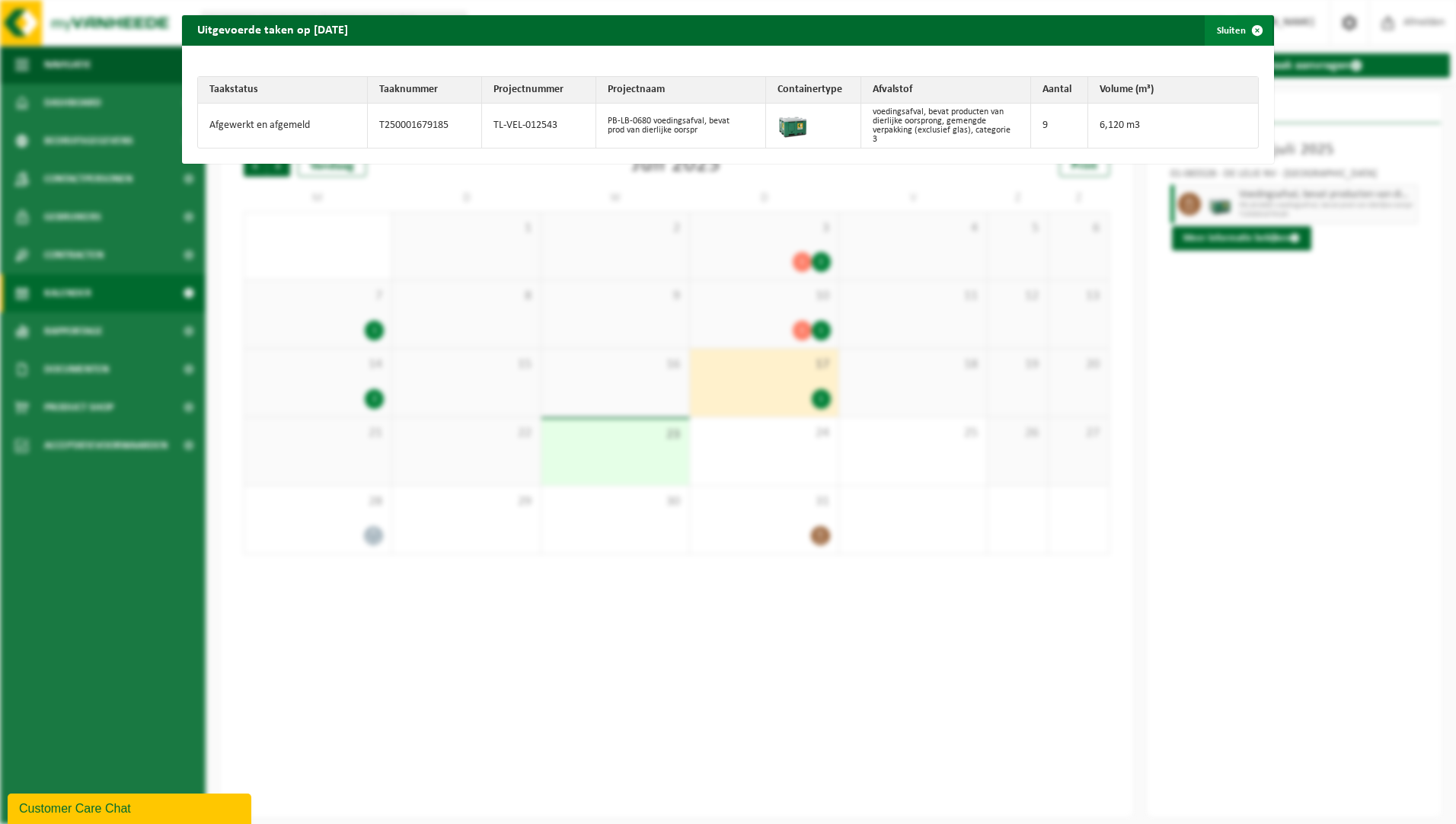 click at bounding box center [1257, 30] 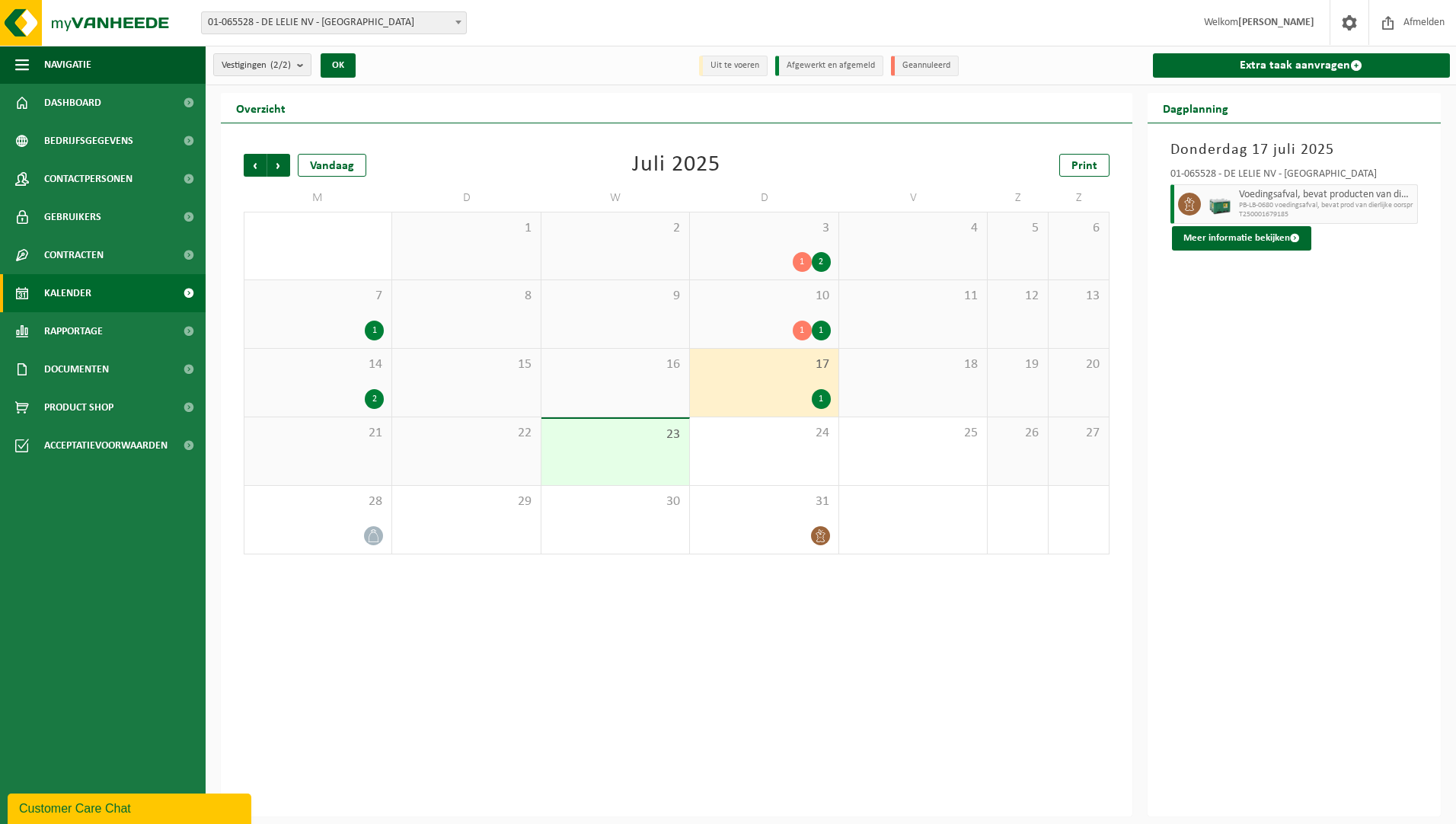 click on "10 1 1" at bounding box center [764, 314] 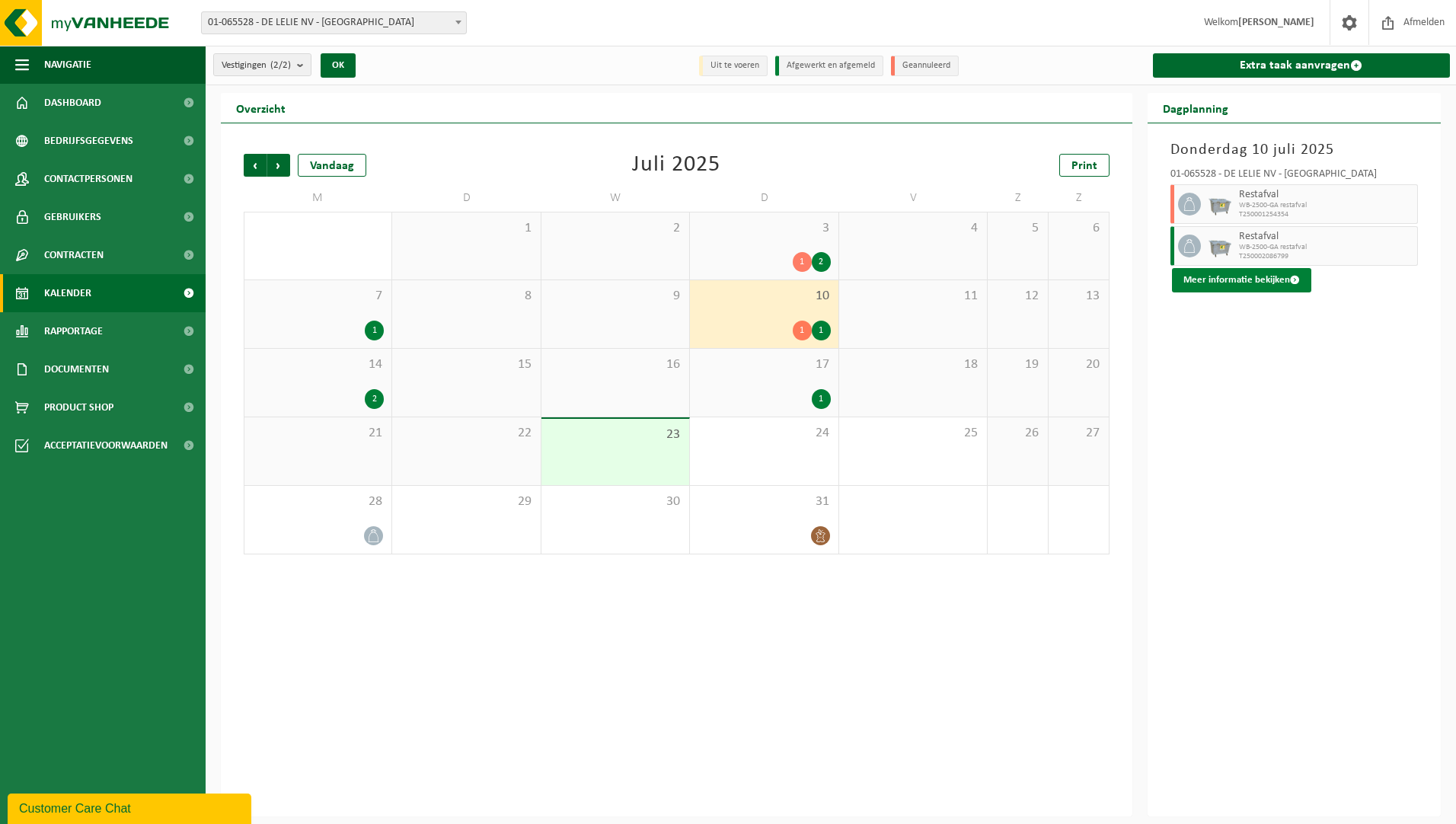 click on "Meer informatie bekijken" at bounding box center [1241, 280] 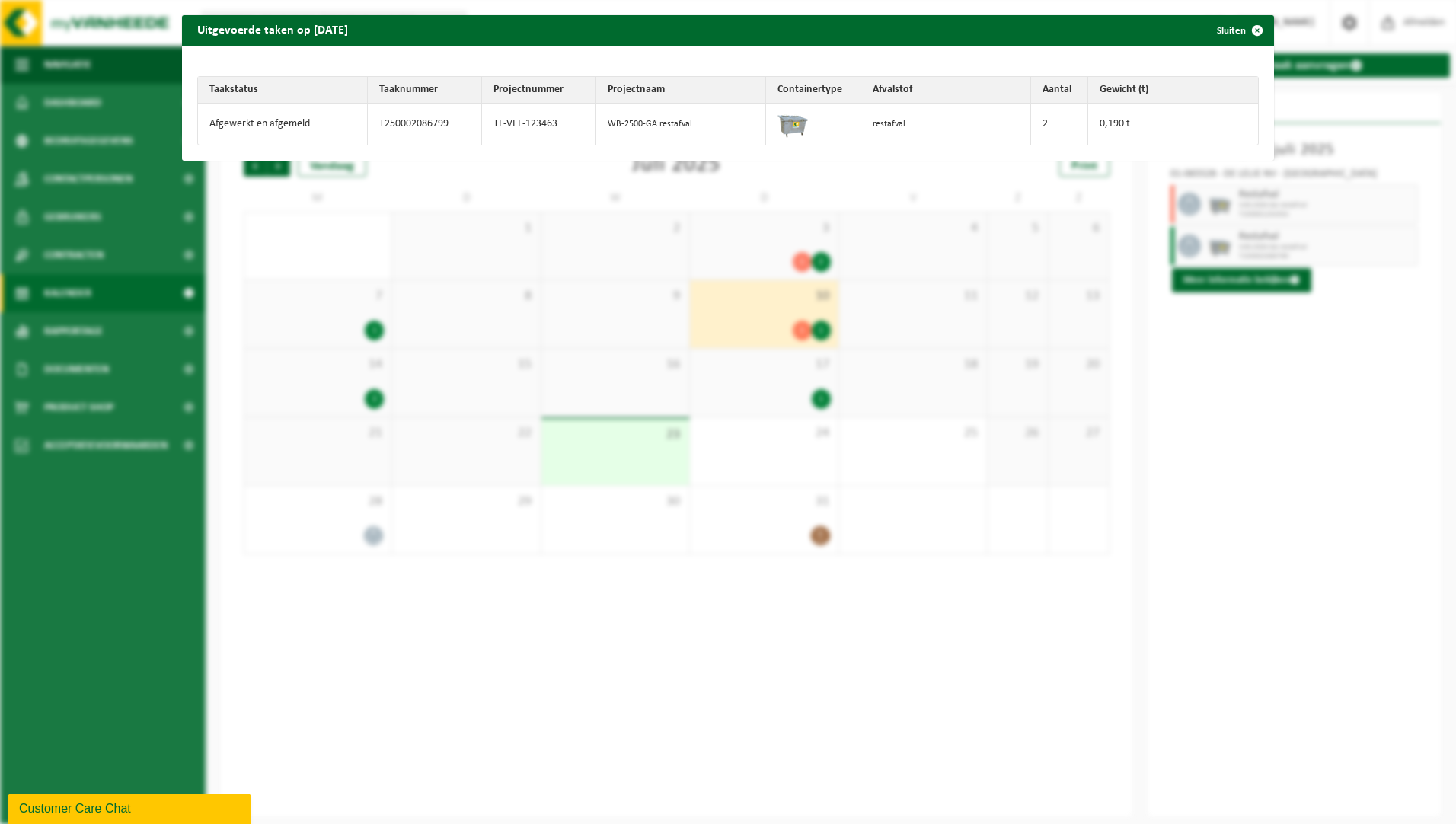 click on "Afgewerkt en afgemeld" at bounding box center (283, 124) 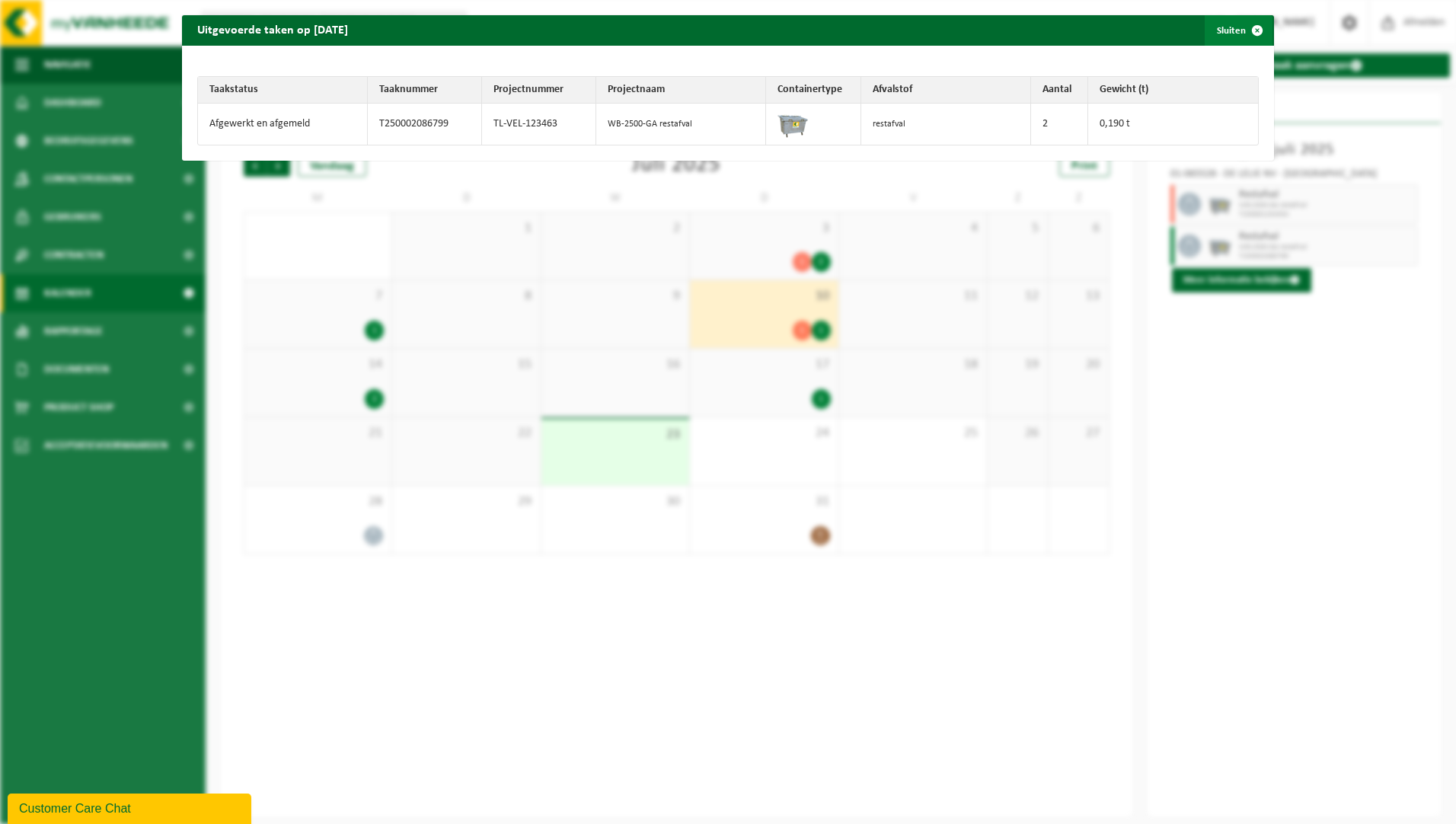 click at bounding box center [1257, 30] 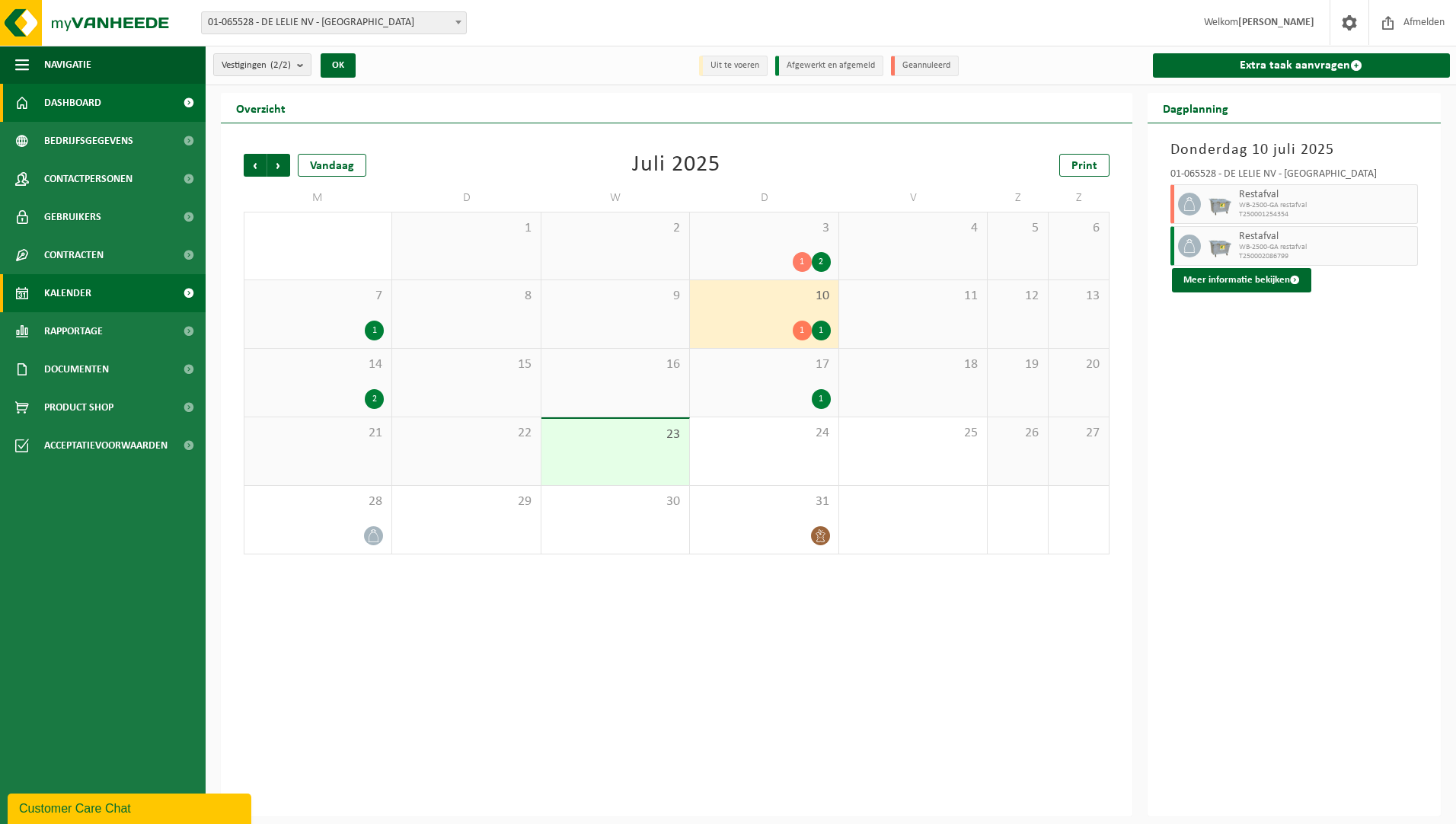 click on "Dashboard" at bounding box center (72, 103) 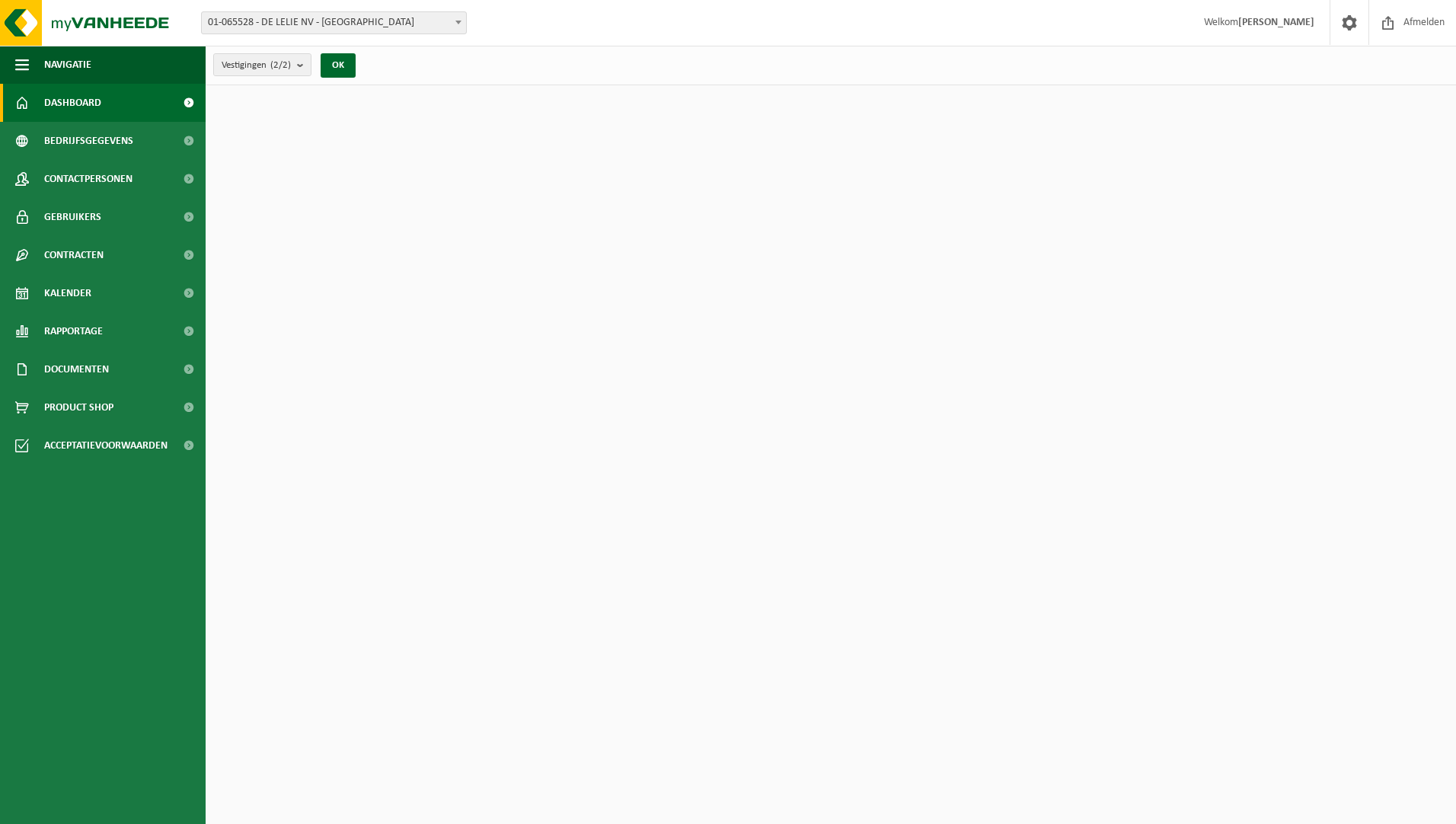 scroll, scrollTop: 0, scrollLeft: 0, axis: both 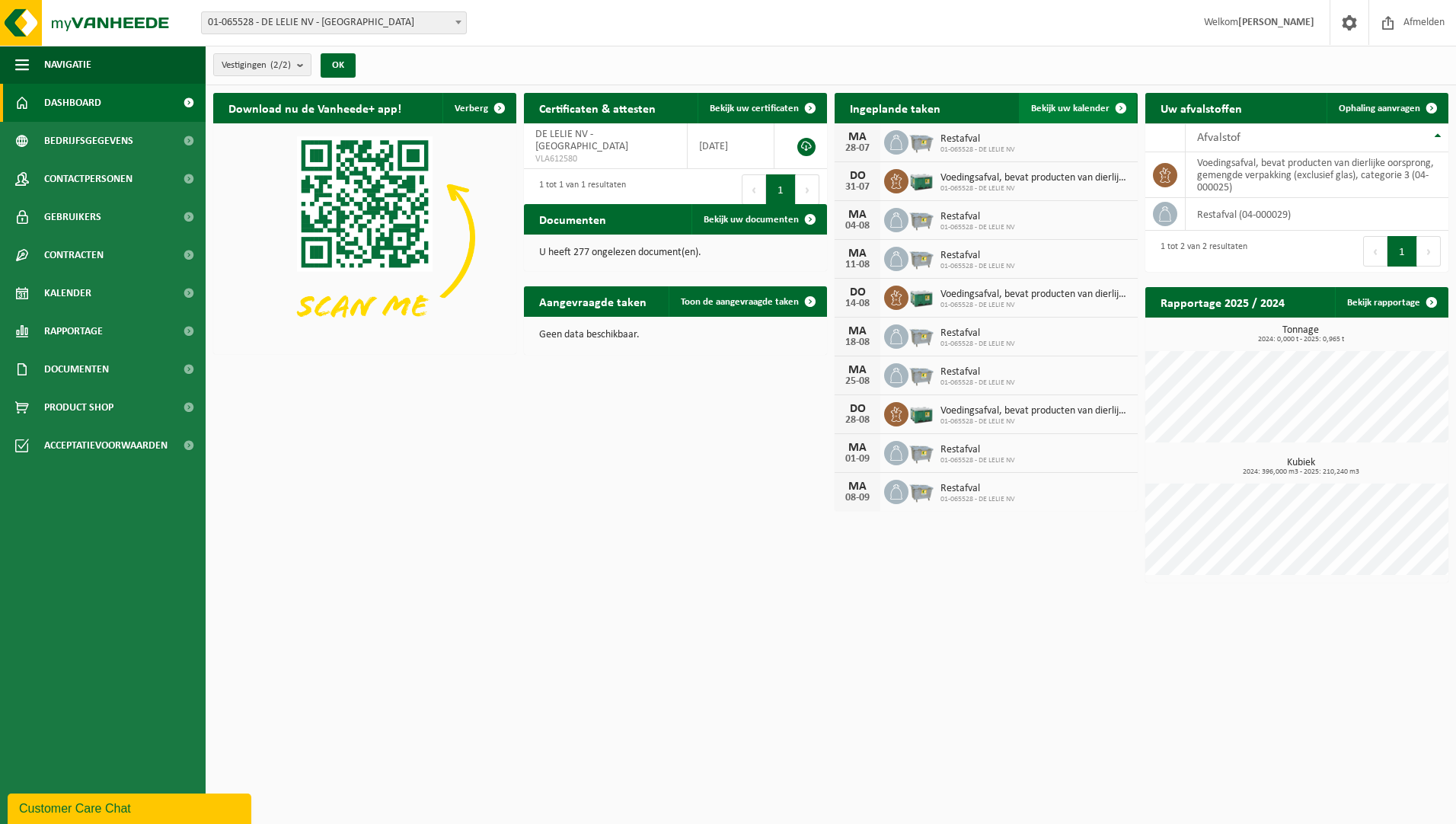 click on "Bekijk uw kalender" at bounding box center (1070, 108) 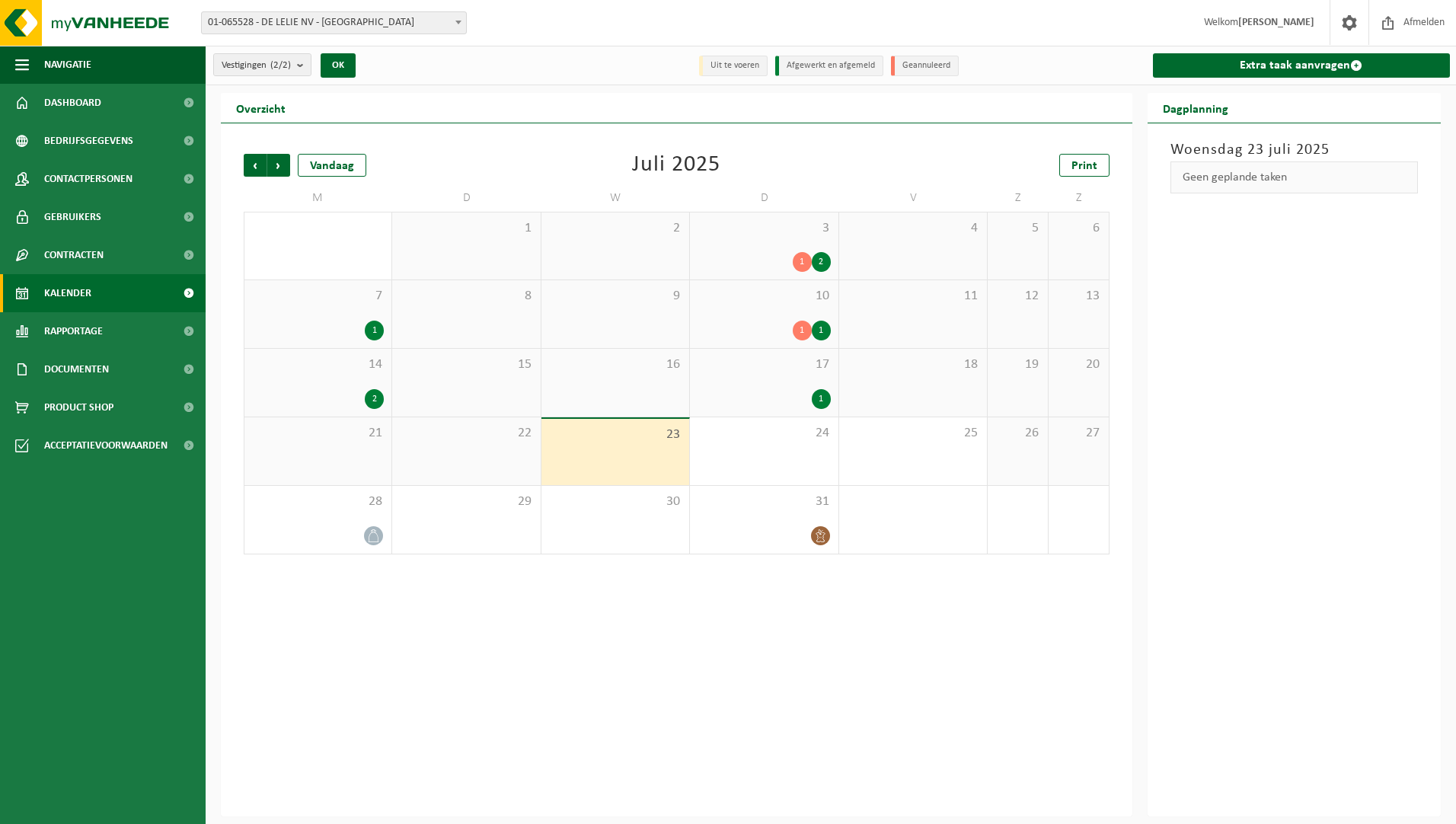 scroll, scrollTop: 0, scrollLeft: 0, axis: both 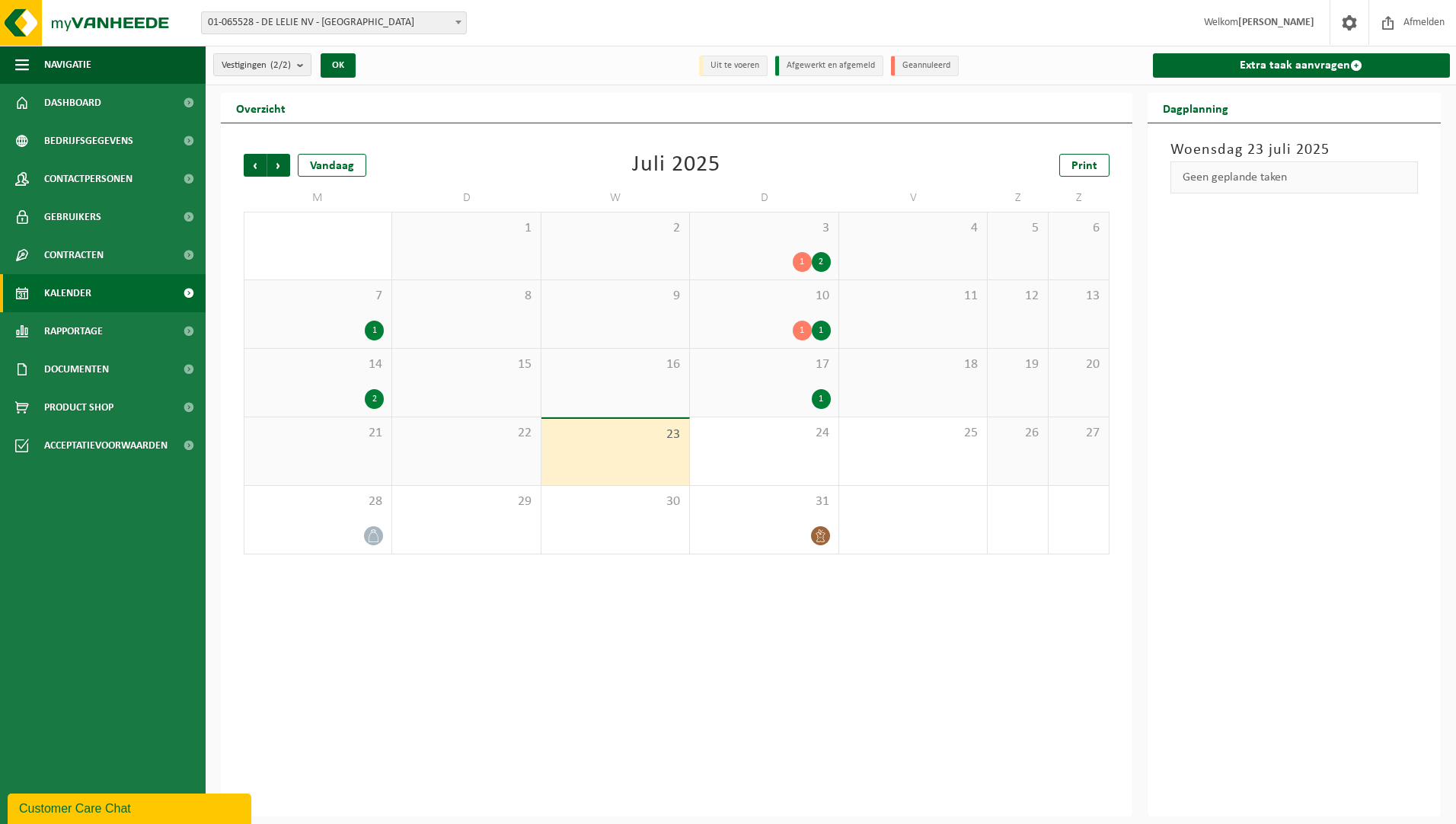 click on "14 2" at bounding box center (318, 382) 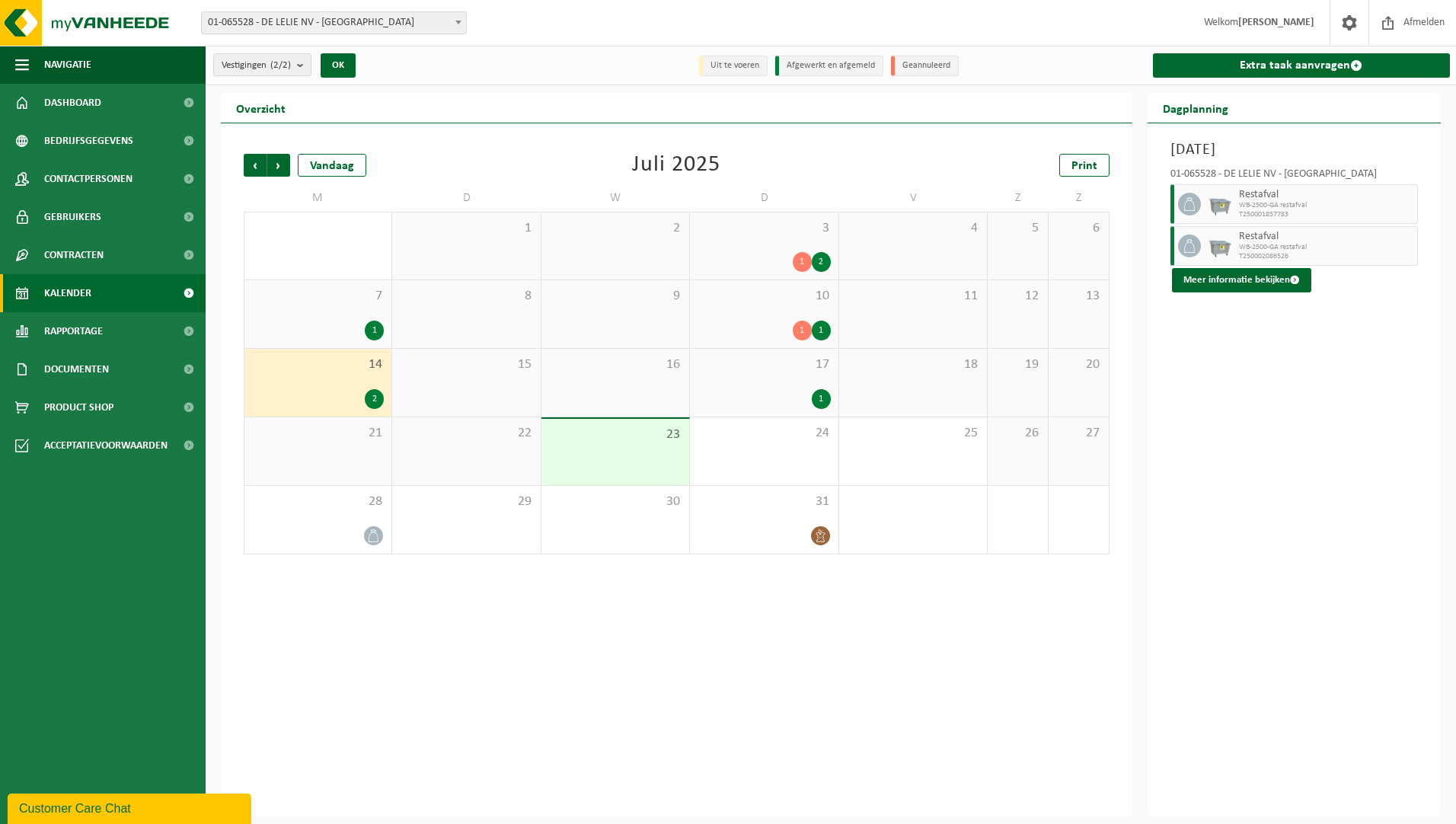 click on "1" at bounding box center [764, 399] 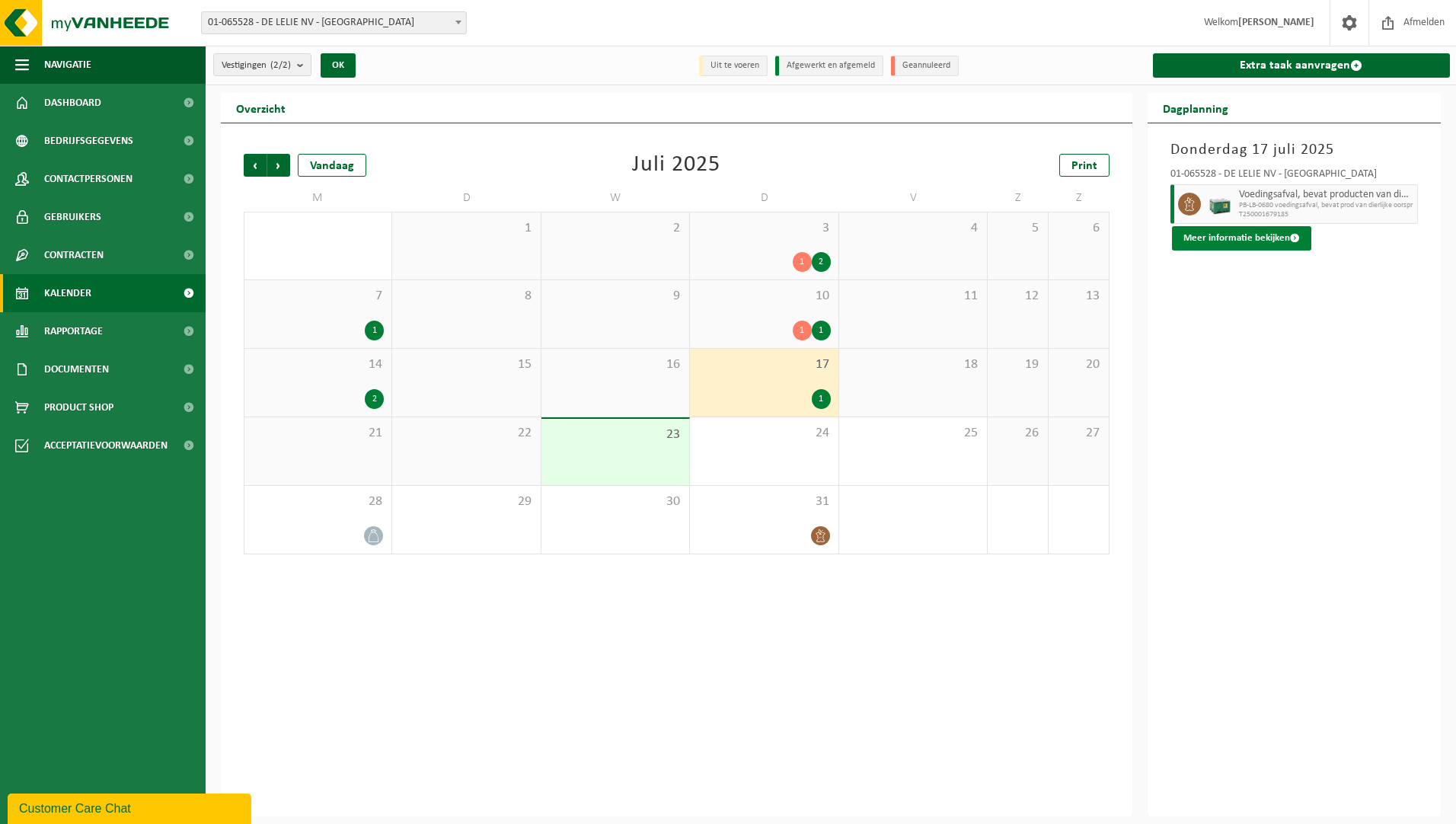 click on "Meer informatie bekijken" at bounding box center (1241, 238) 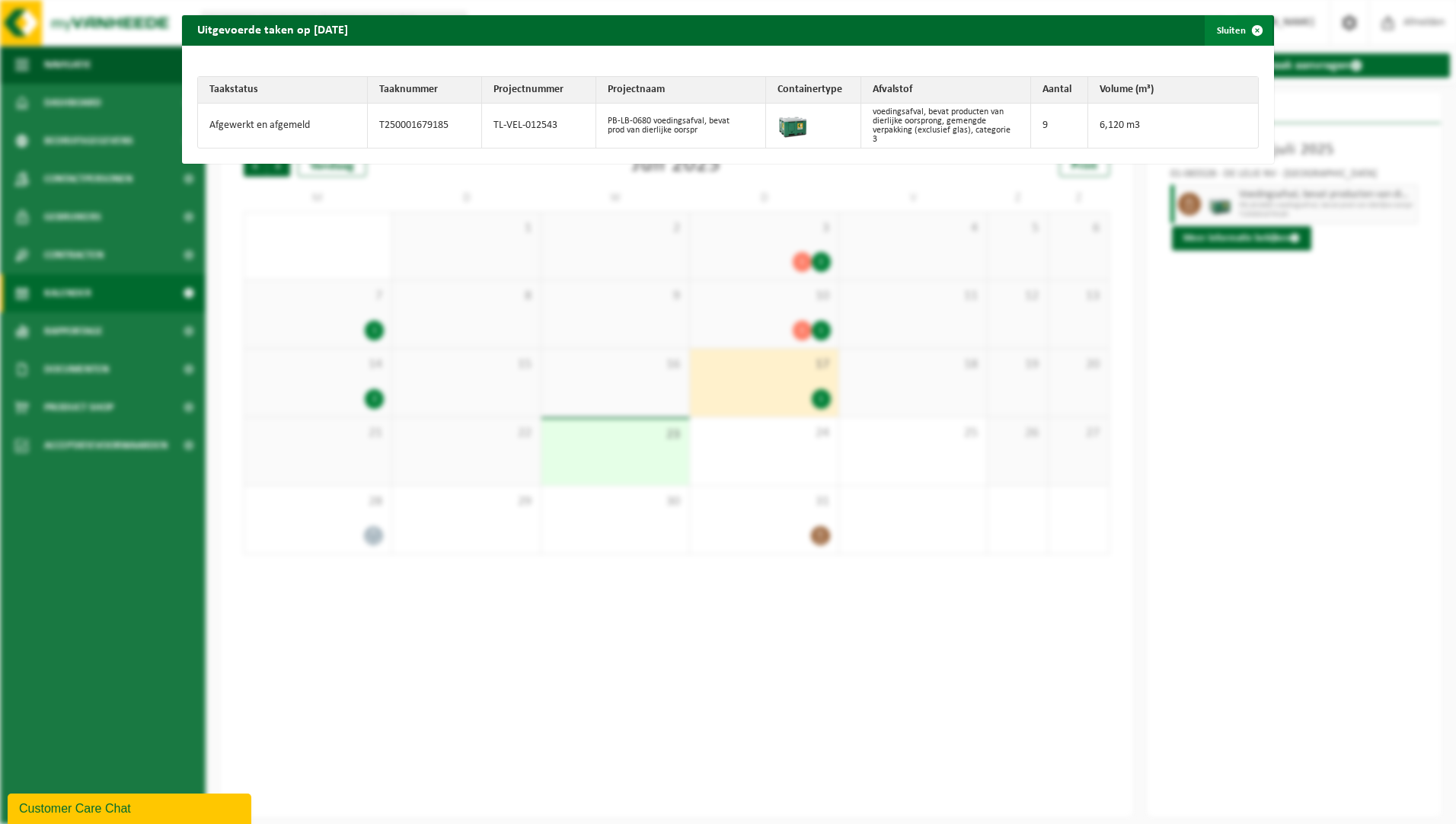 click at bounding box center (1257, 30) 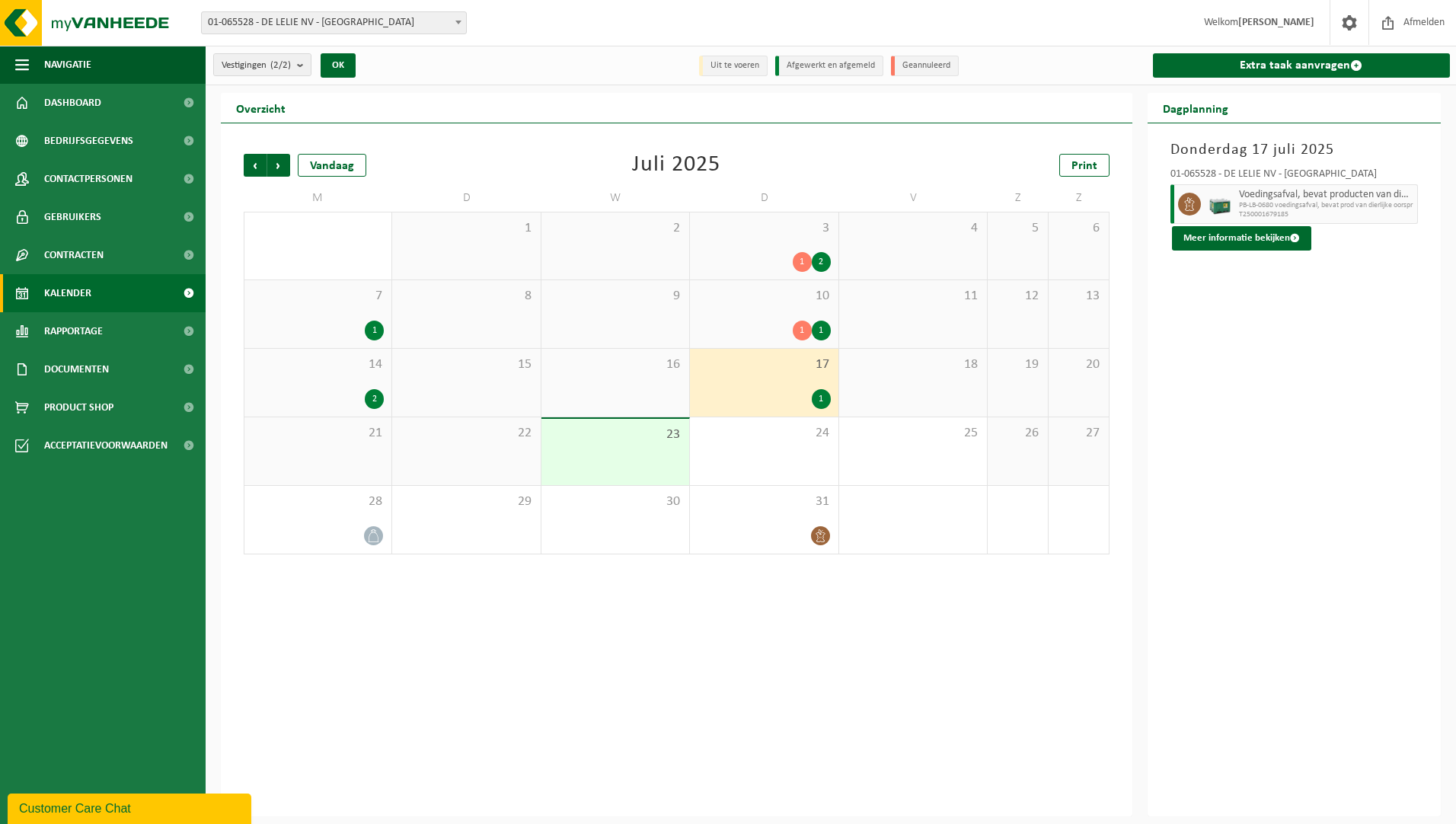 click on "2" at bounding box center (318, 399) 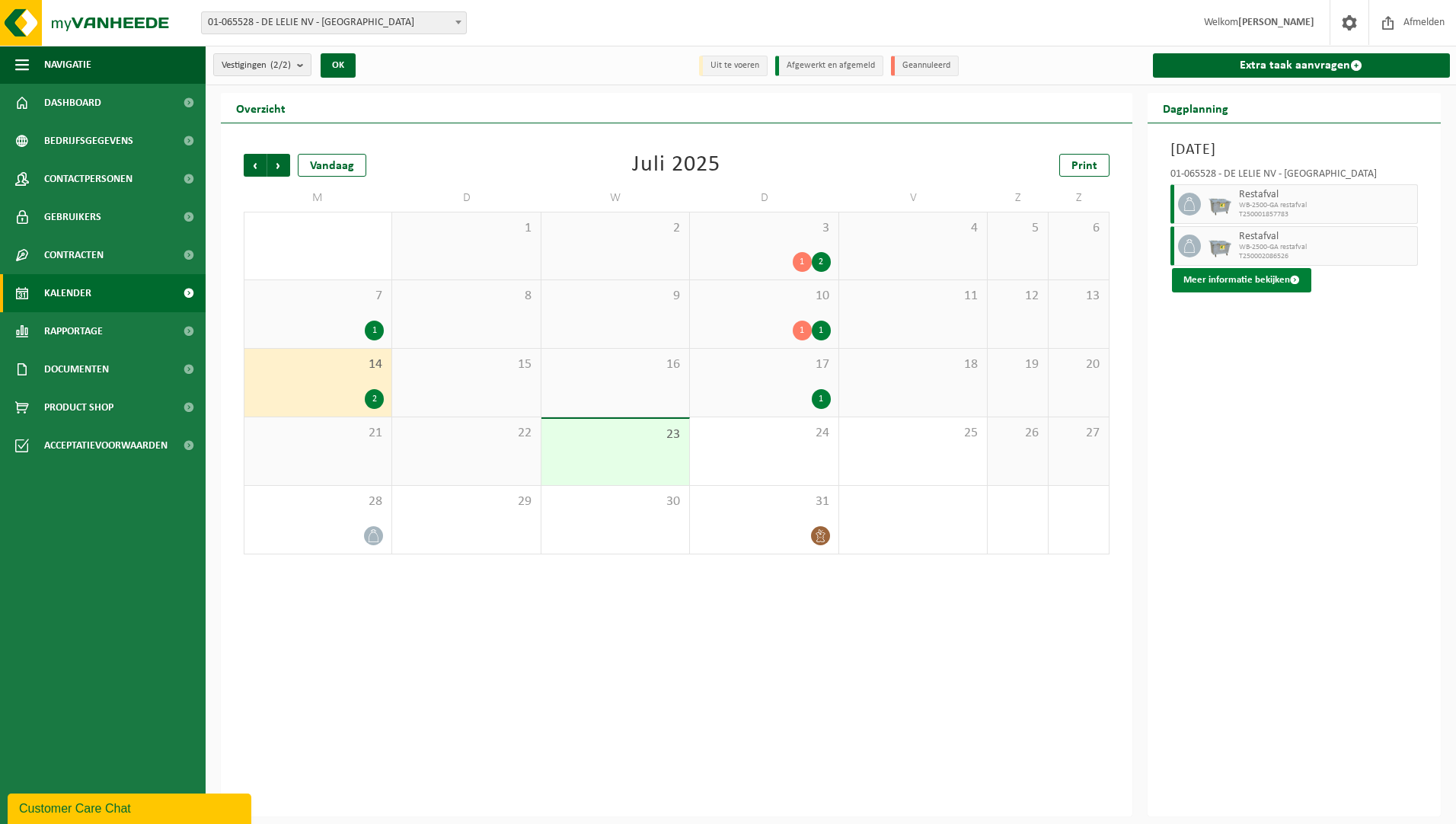 click on "Meer informatie bekijken" at bounding box center (1241, 280) 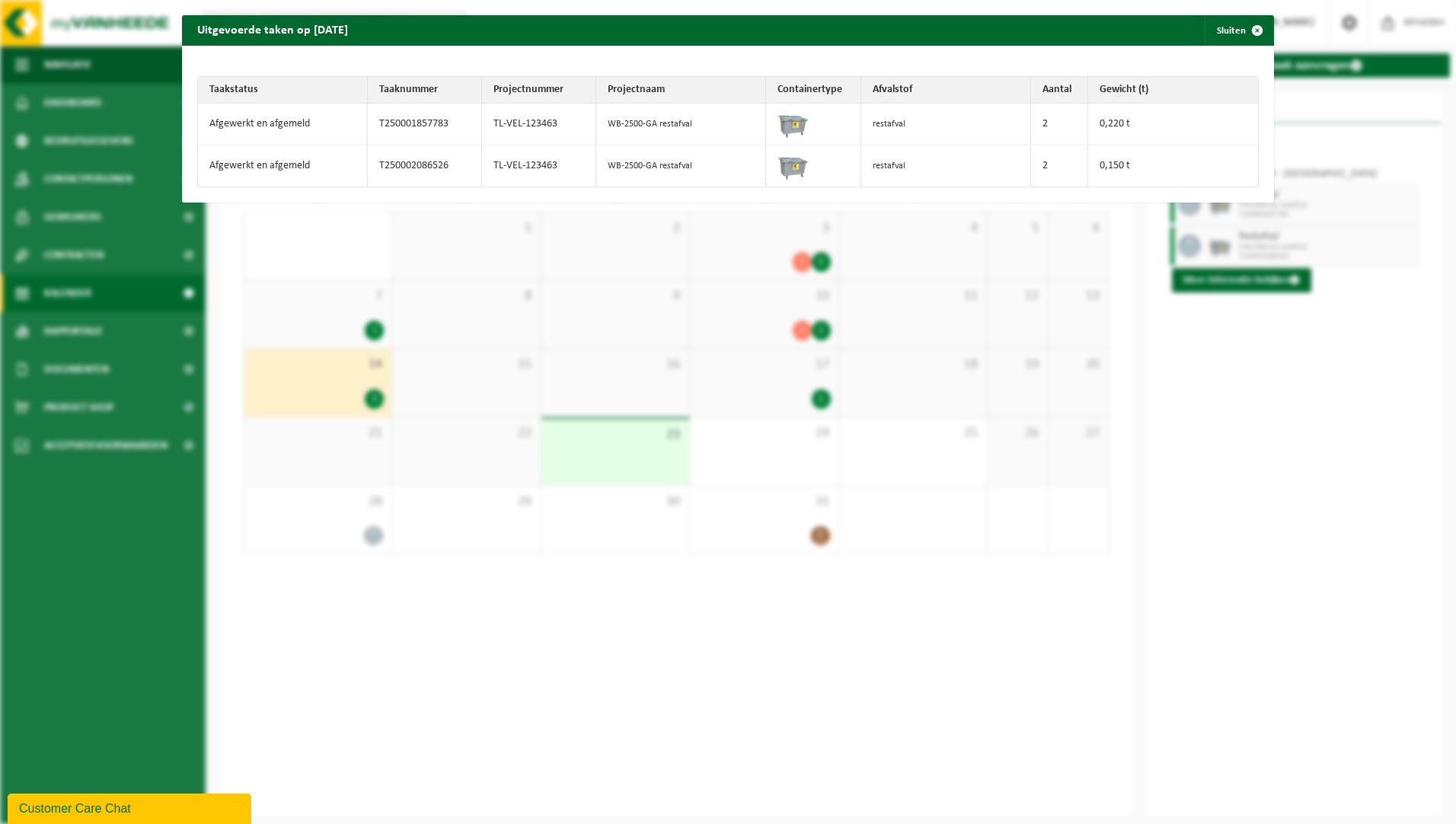 click on "Uitgevoerde taken op 2025-07-14     Sluiten               Taakstatus   Taaknummer   Projectnummer   Projectnaam   Containertype   Afvalstof   Aantal   Gewicht (t)           Afgewerkt en afgemeld   T250001857783   TL-VEL-123463   WB-2500-GA restafval          restafval   2   0,220 t       Afgewerkt en afgemeld   T250002086526   TL-VEL-123463   WB-2500-GA restafval          restafval   2   0,150 t" at bounding box center (728, 412) 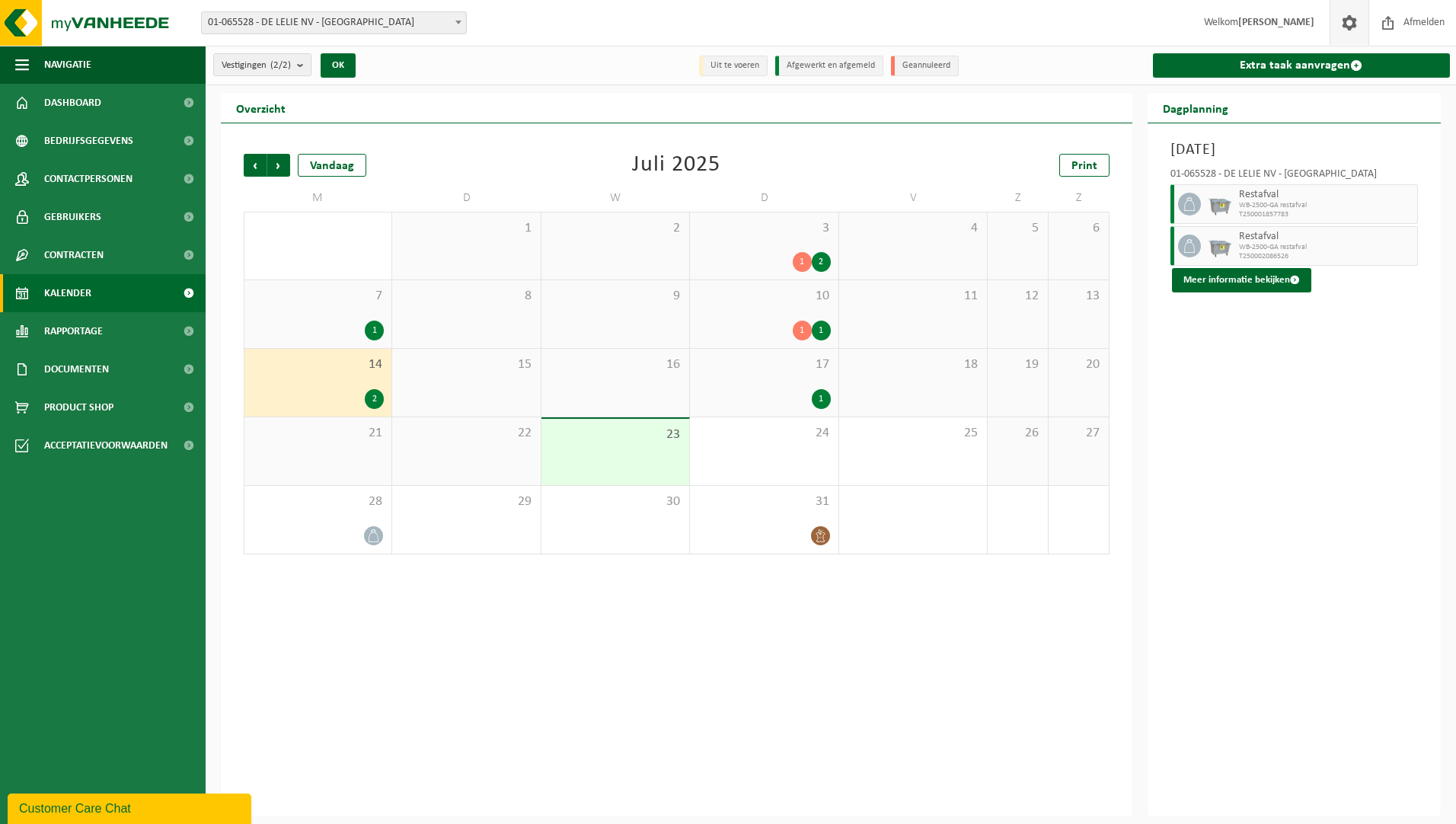 click at bounding box center [1349, 22] 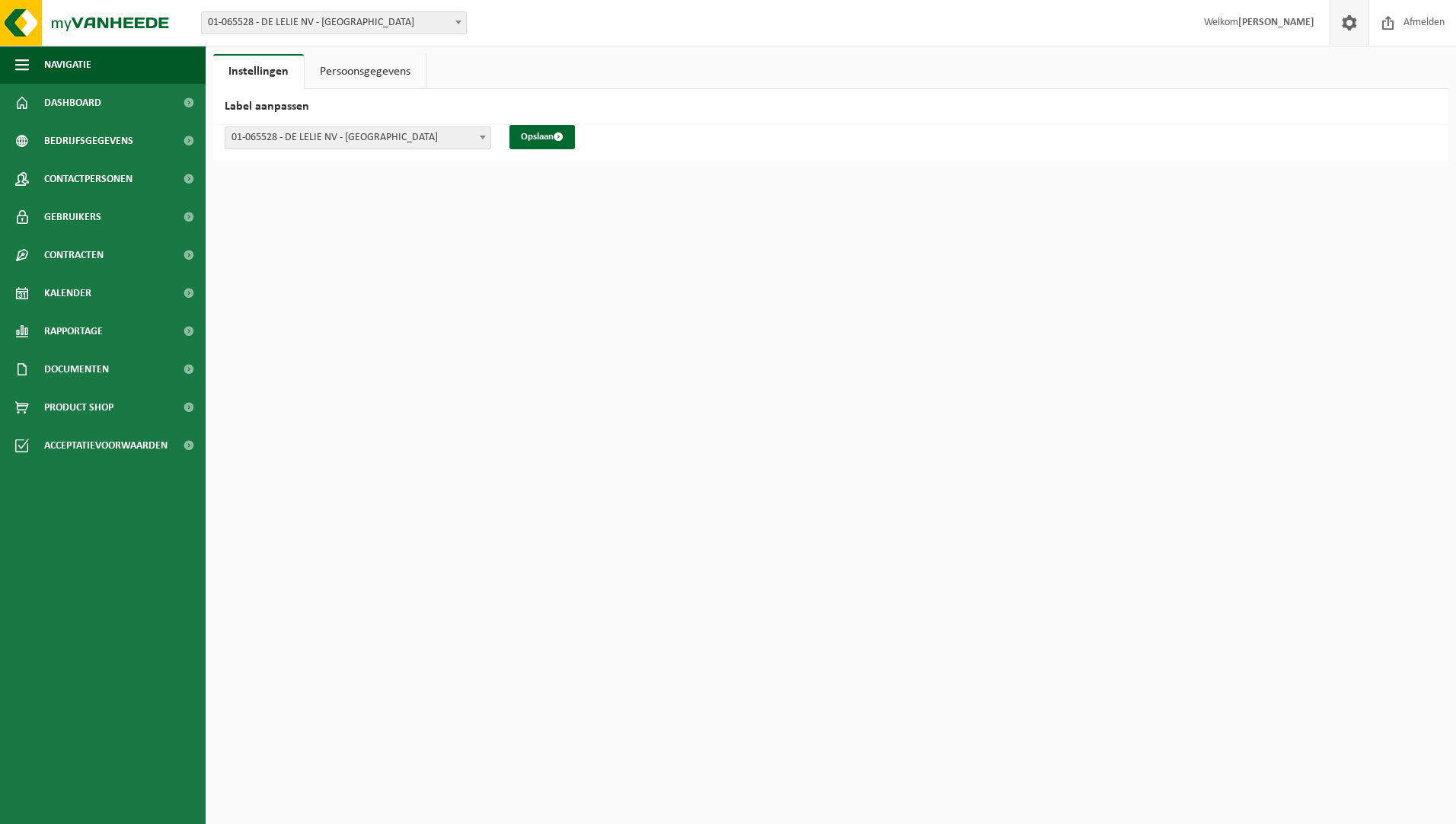 scroll, scrollTop: 0, scrollLeft: 0, axis: both 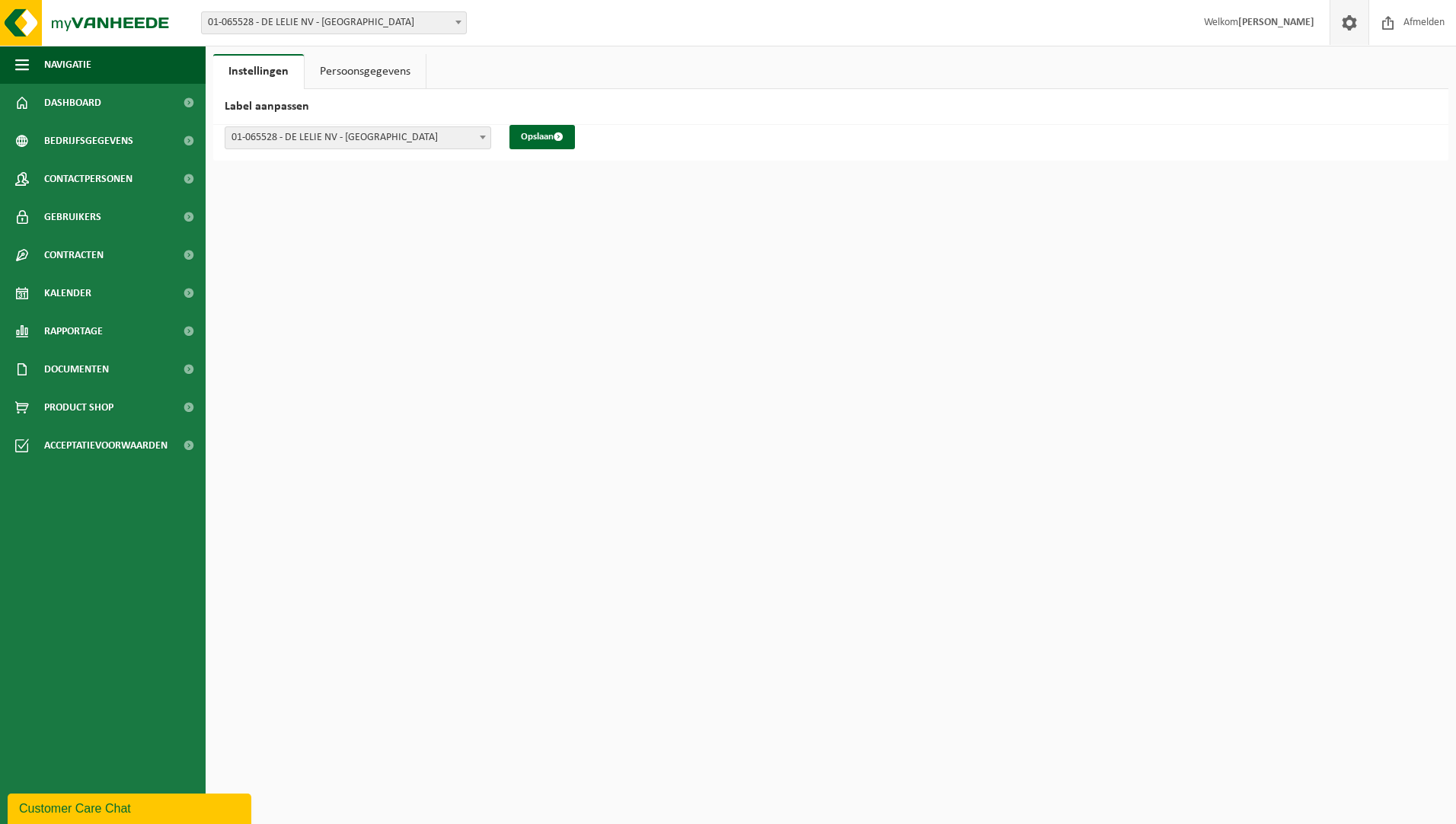 click at bounding box center (1349, 22) 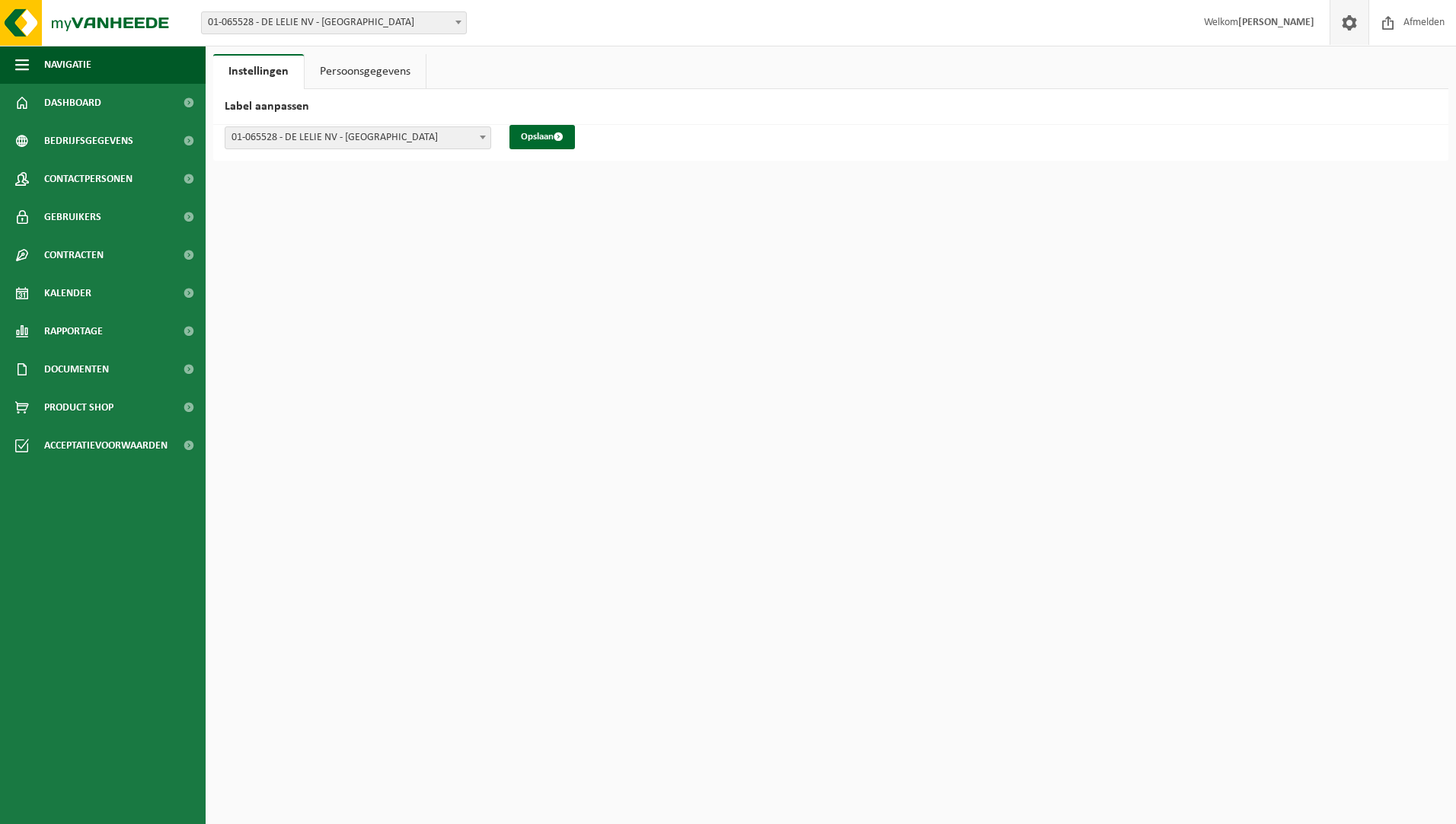 scroll, scrollTop: 0, scrollLeft: 0, axis: both 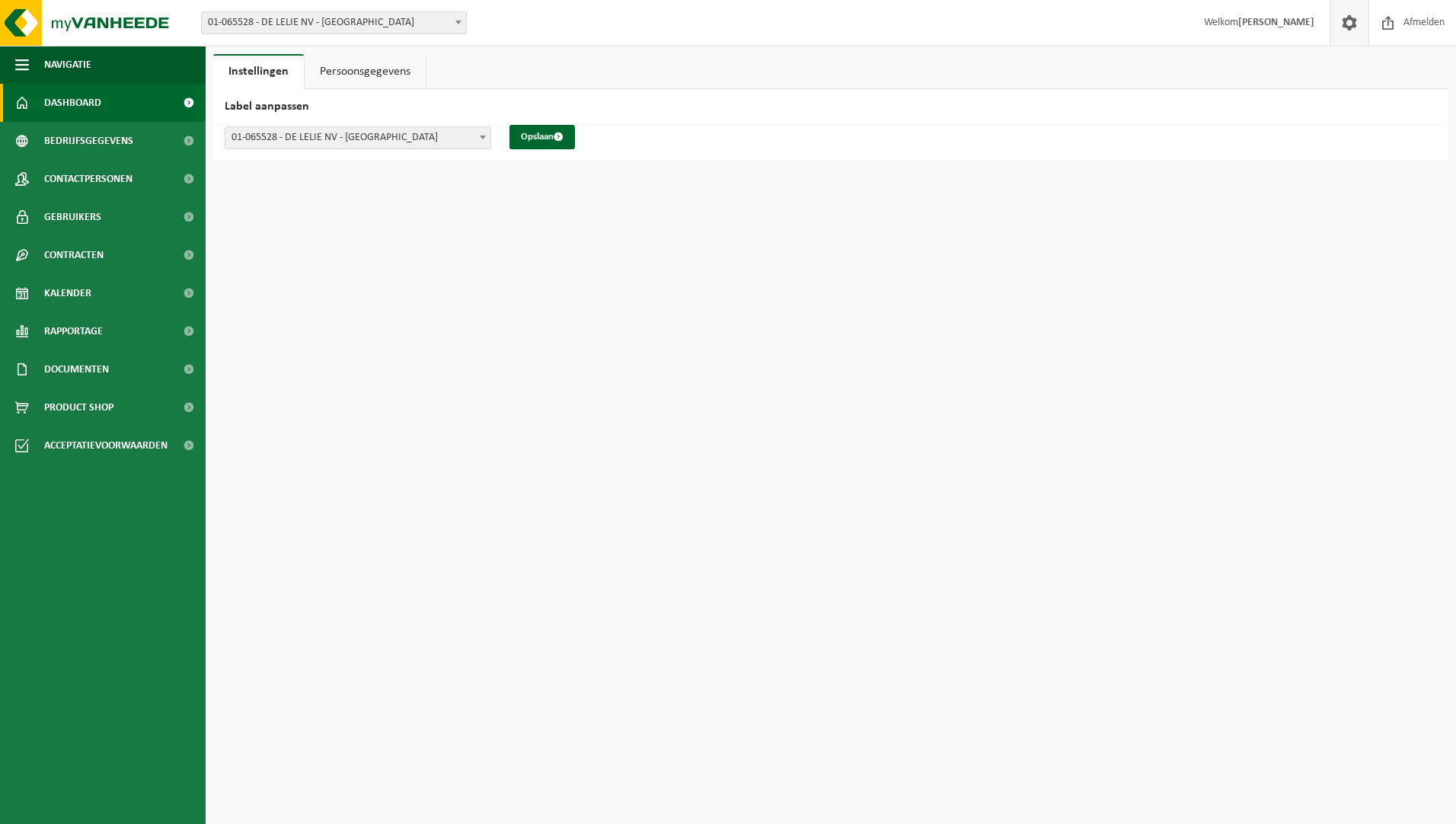 click on "Dashboard" at bounding box center (72, 103) 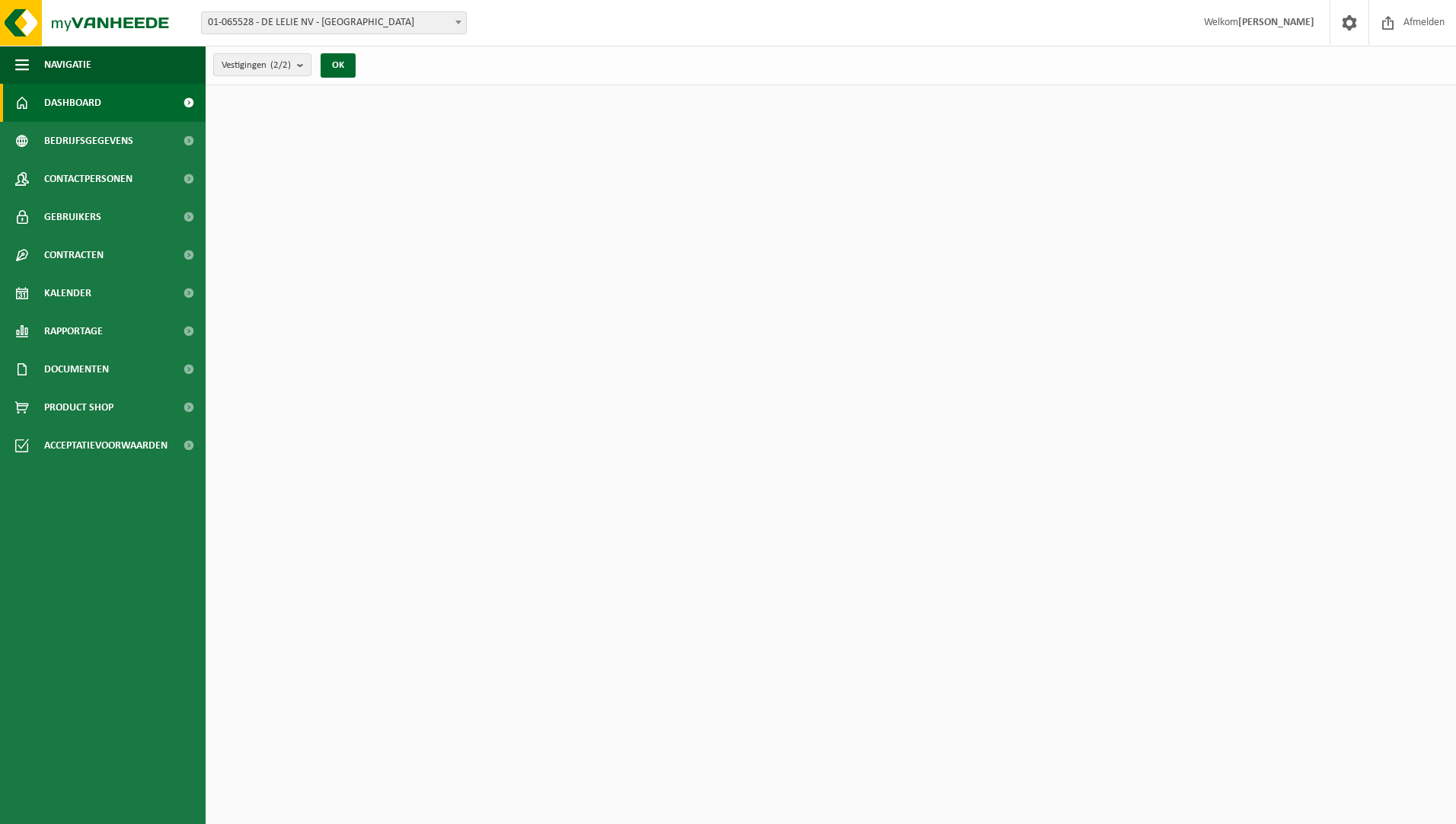 scroll, scrollTop: 0, scrollLeft: 0, axis: both 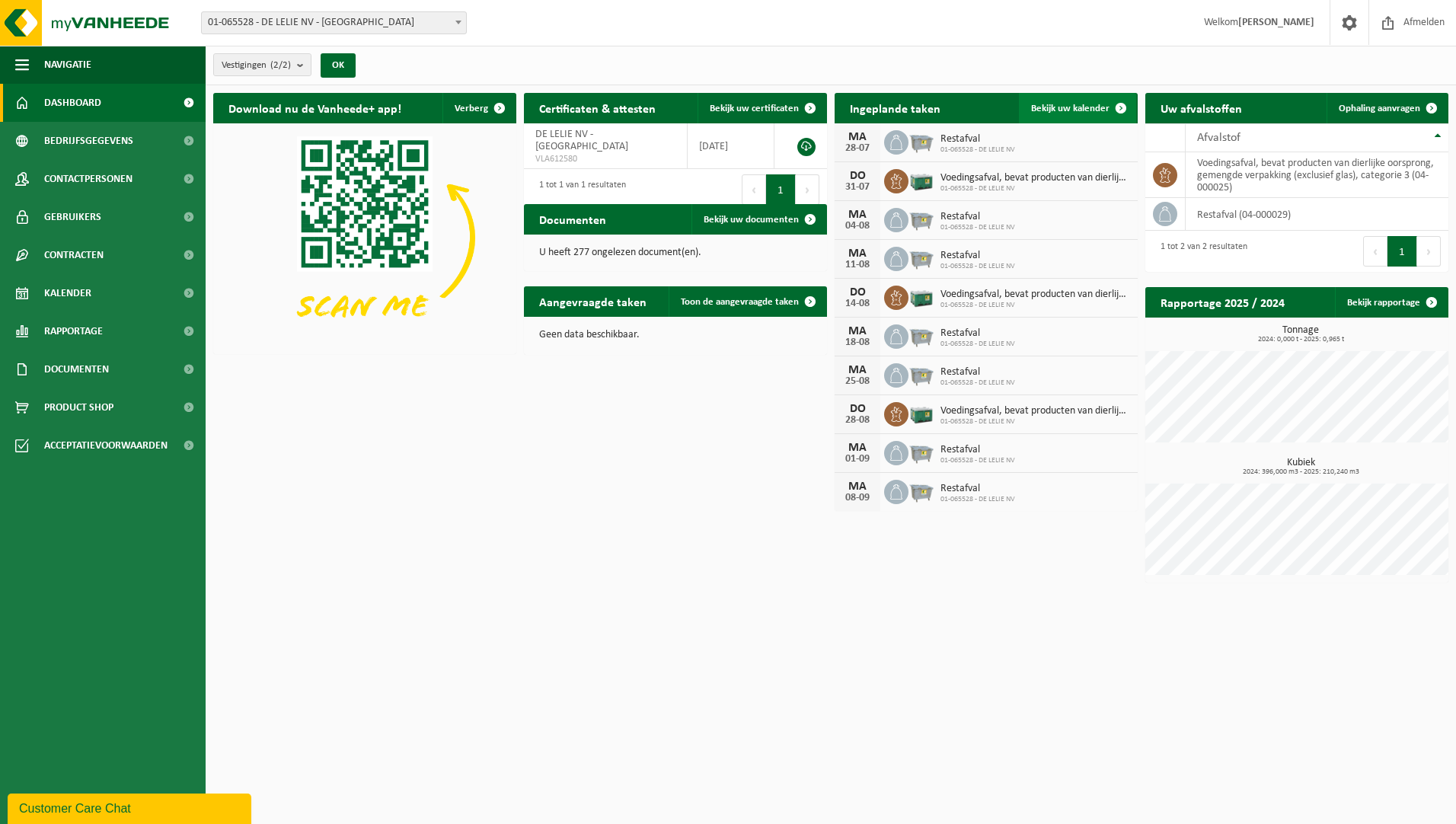 click on "Bekijk uw kalender" at bounding box center (1070, 108) 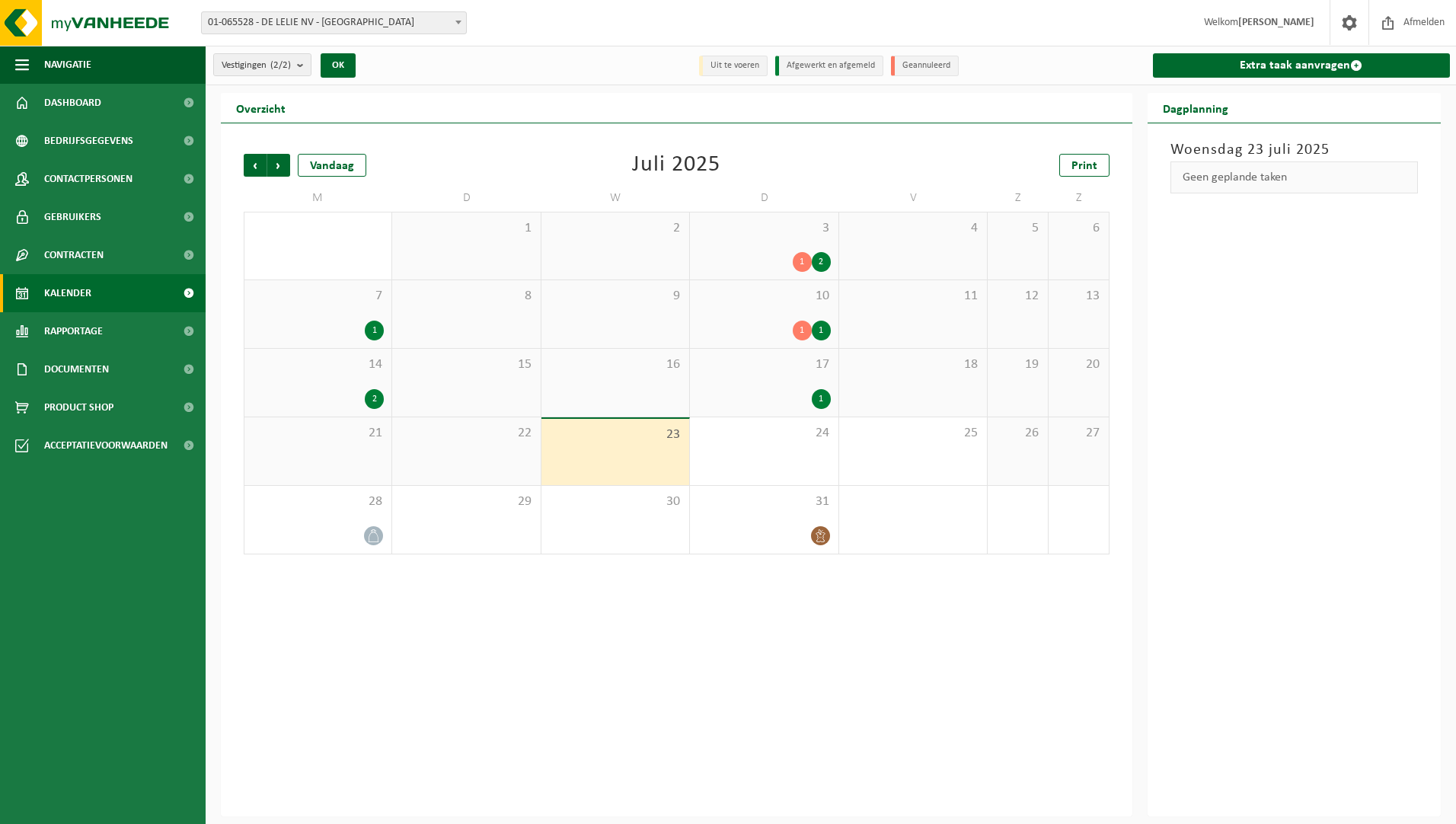 scroll, scrollTop: 0, scrollLeft: 0, axis: both 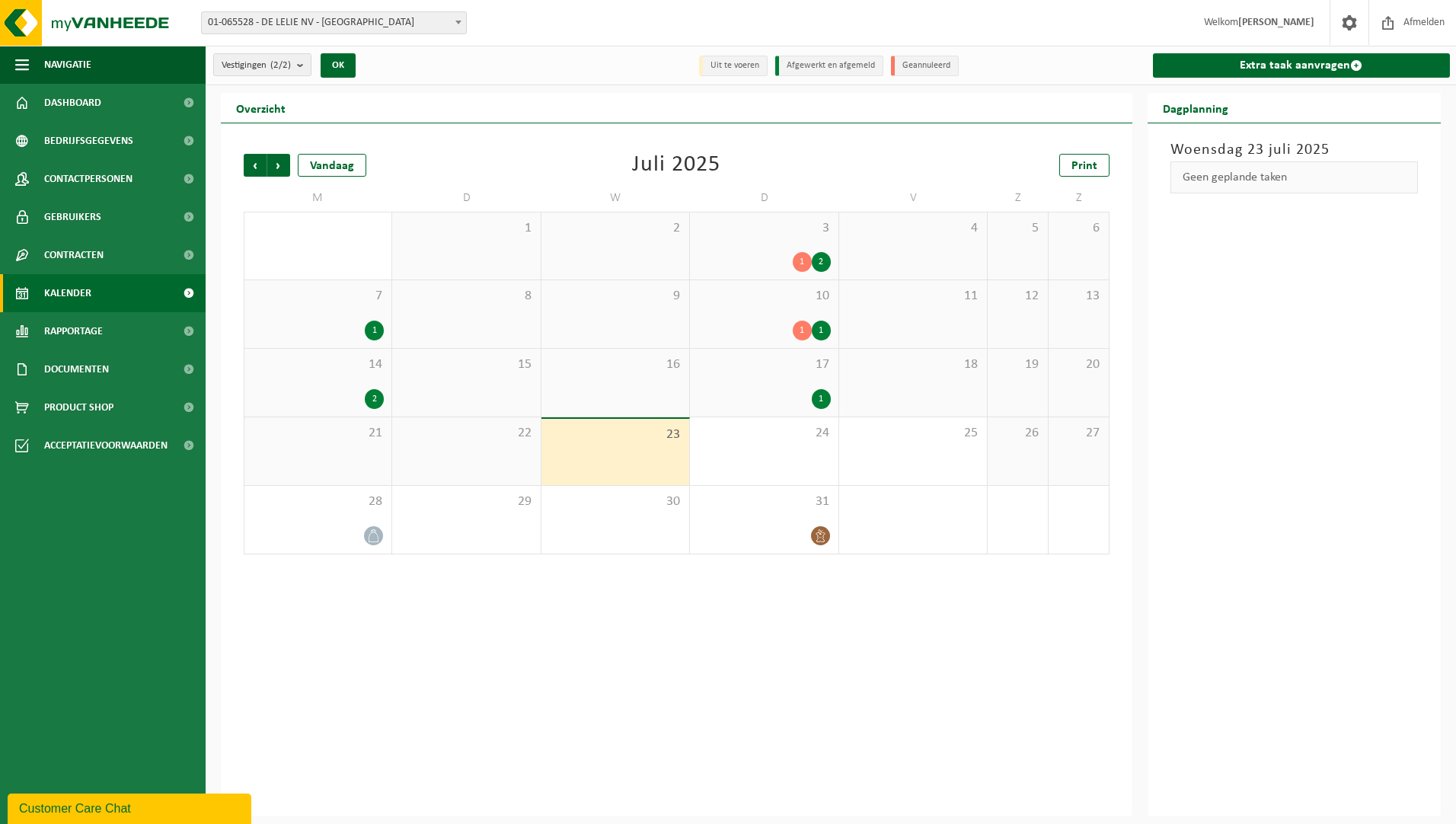 drag, startPoint x: 97, startPoint y: 806, endPoint x: 120, endPoint y: 1157, distance: 351.75275 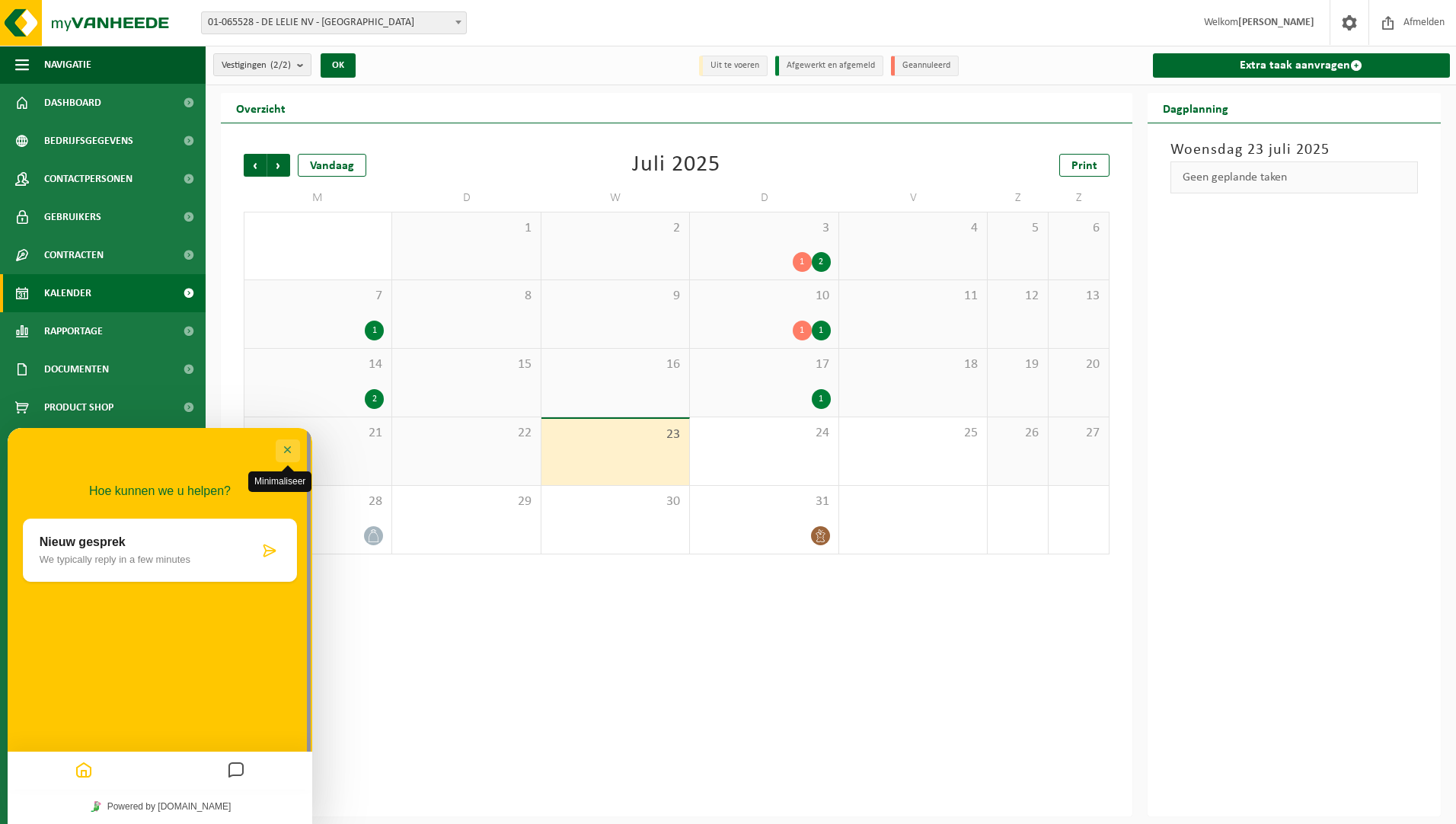 click on "Minimaliseer" at bounding box center [288, 451] 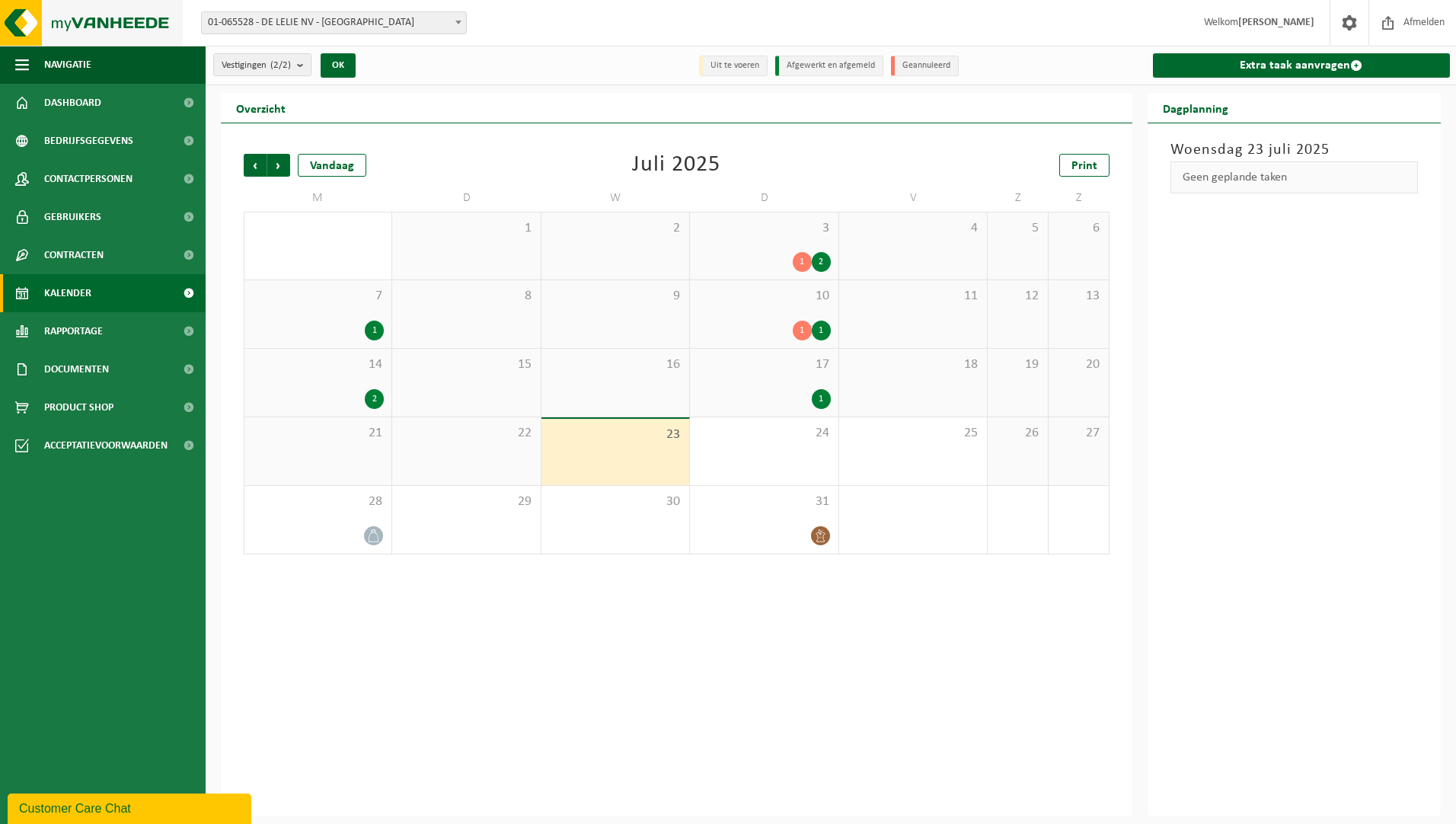 click at bounding box center (91, 23) 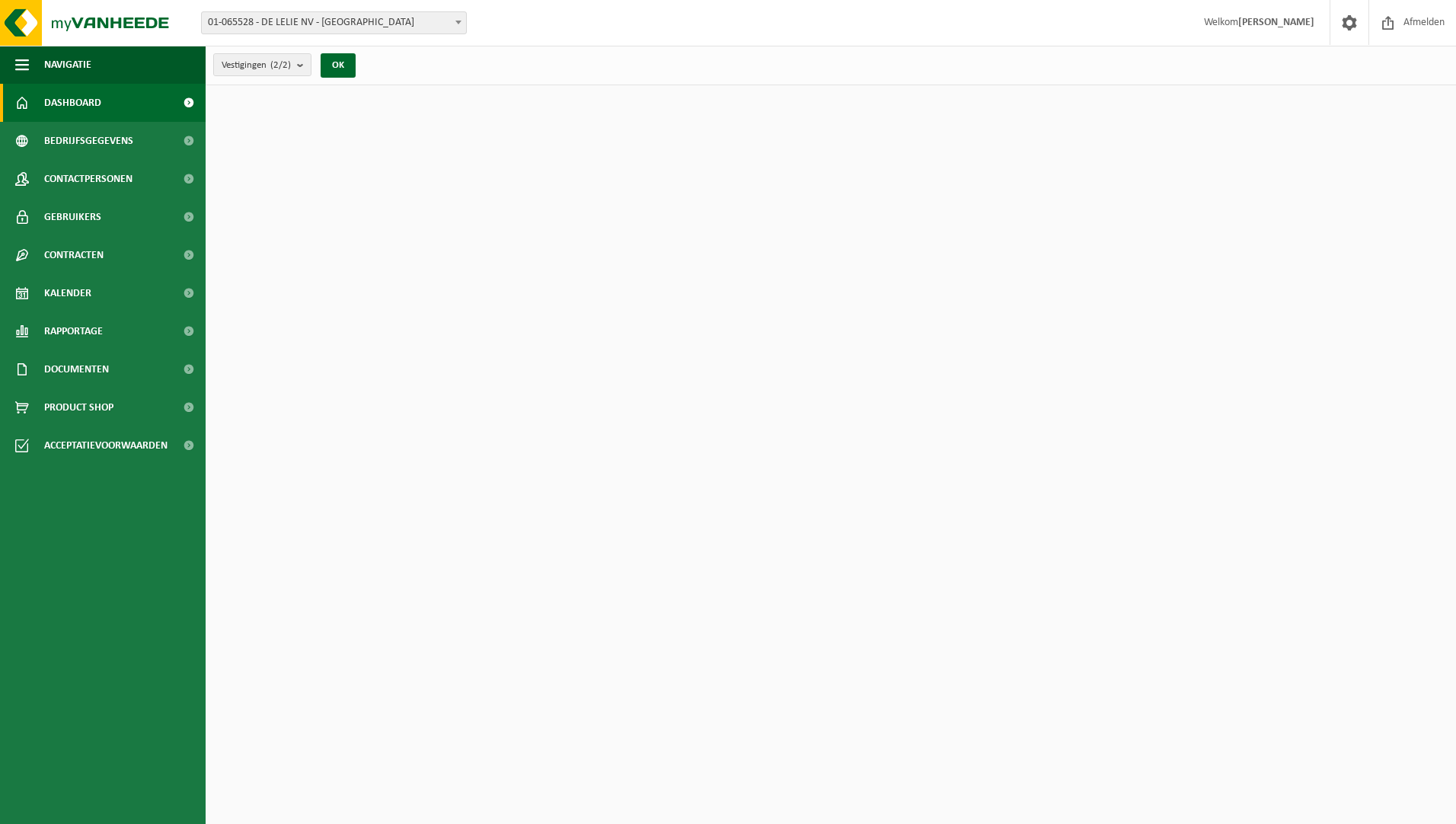 scroll, scrollTop: 0, scrollLeft: 0, axis: both 